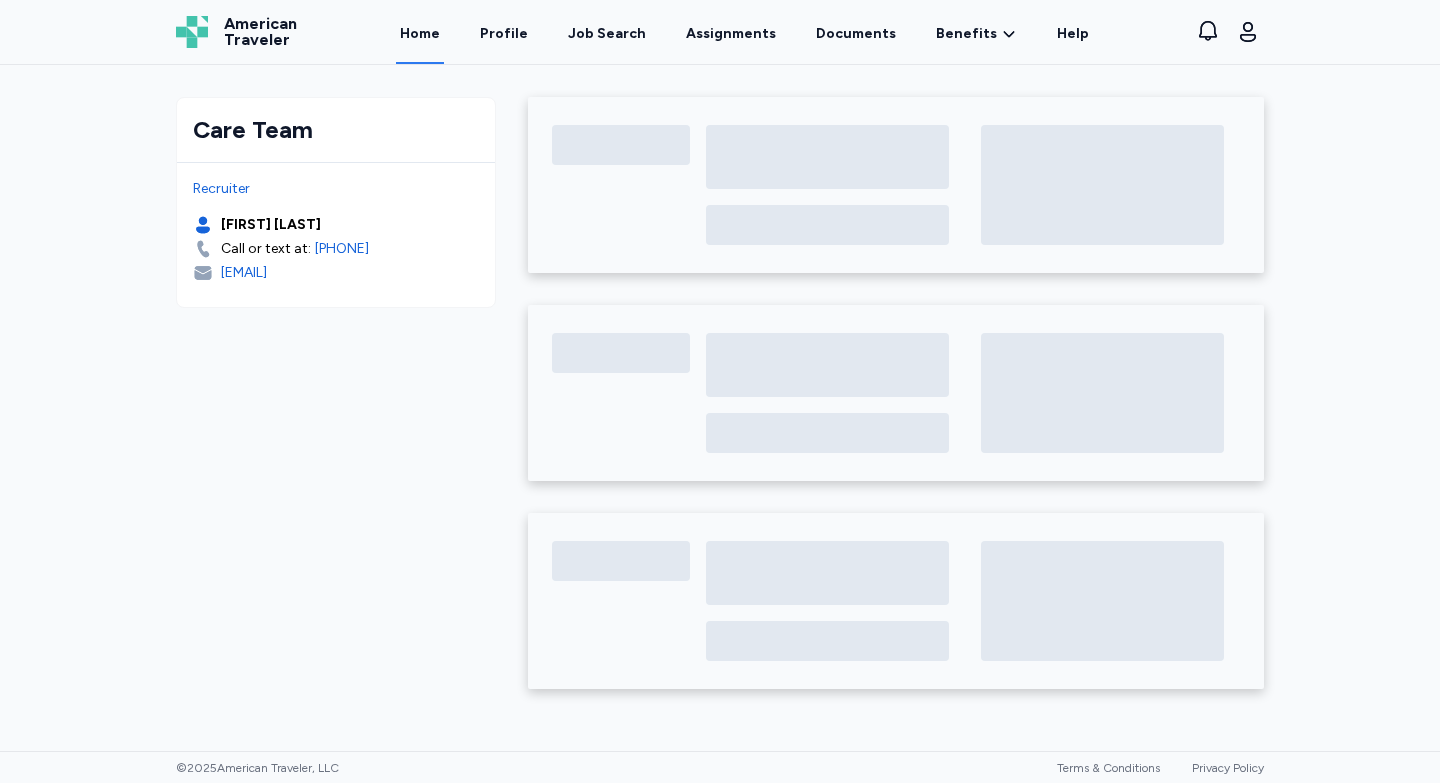 scroll, scrollTop: 0, scrollLeft: 0, axis: both 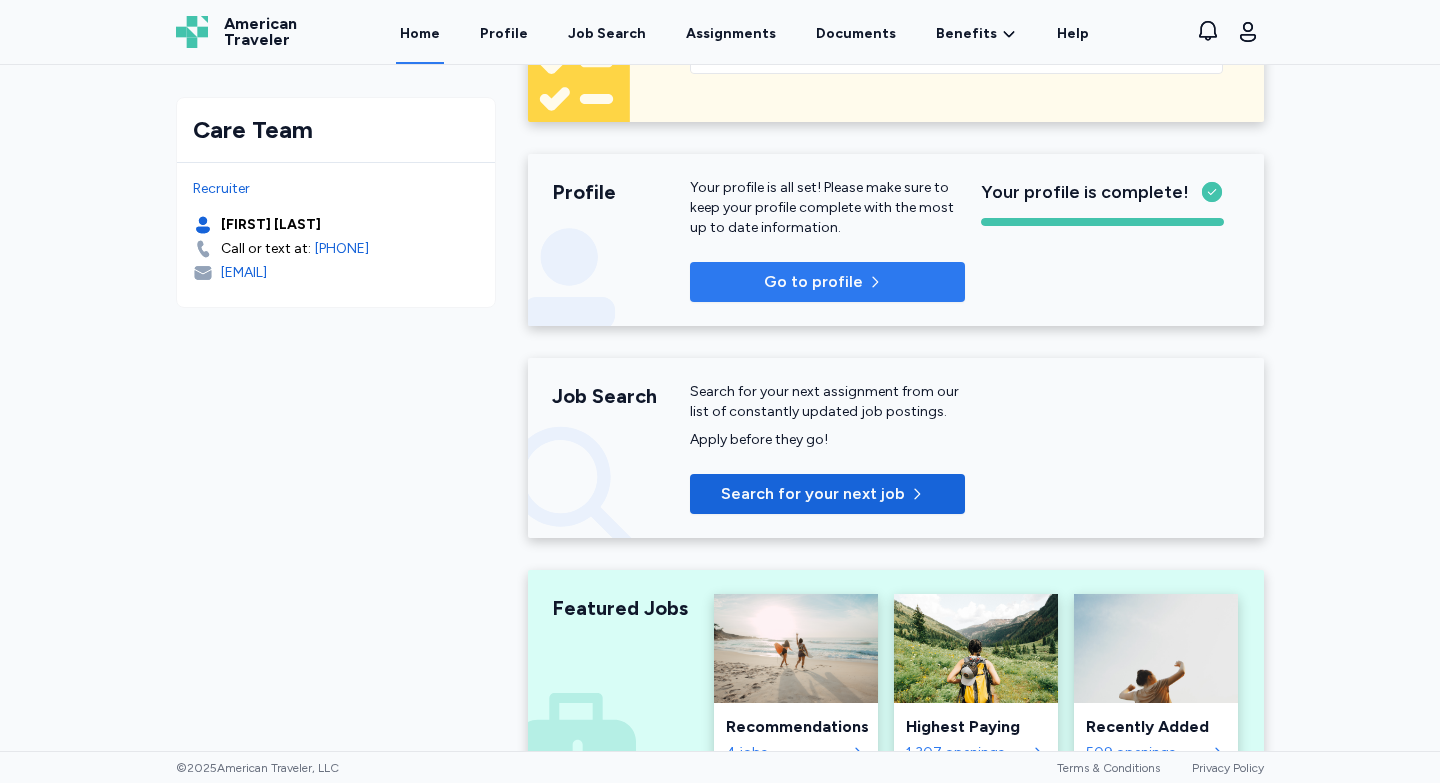 click on "Go to profile" at bounding box center [813, 282] 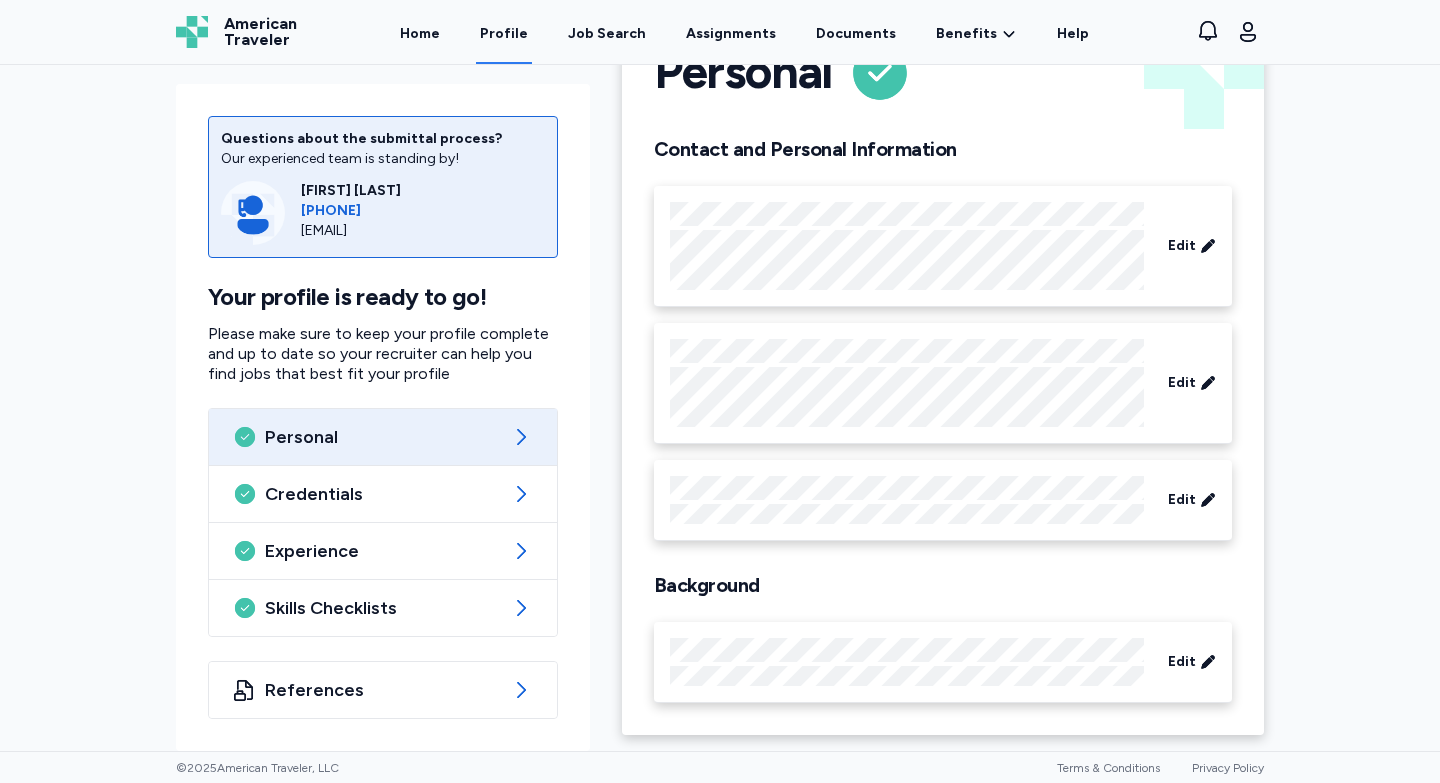 scroll, scrollTop: 86, scrollLeft: 0, axis: vertical 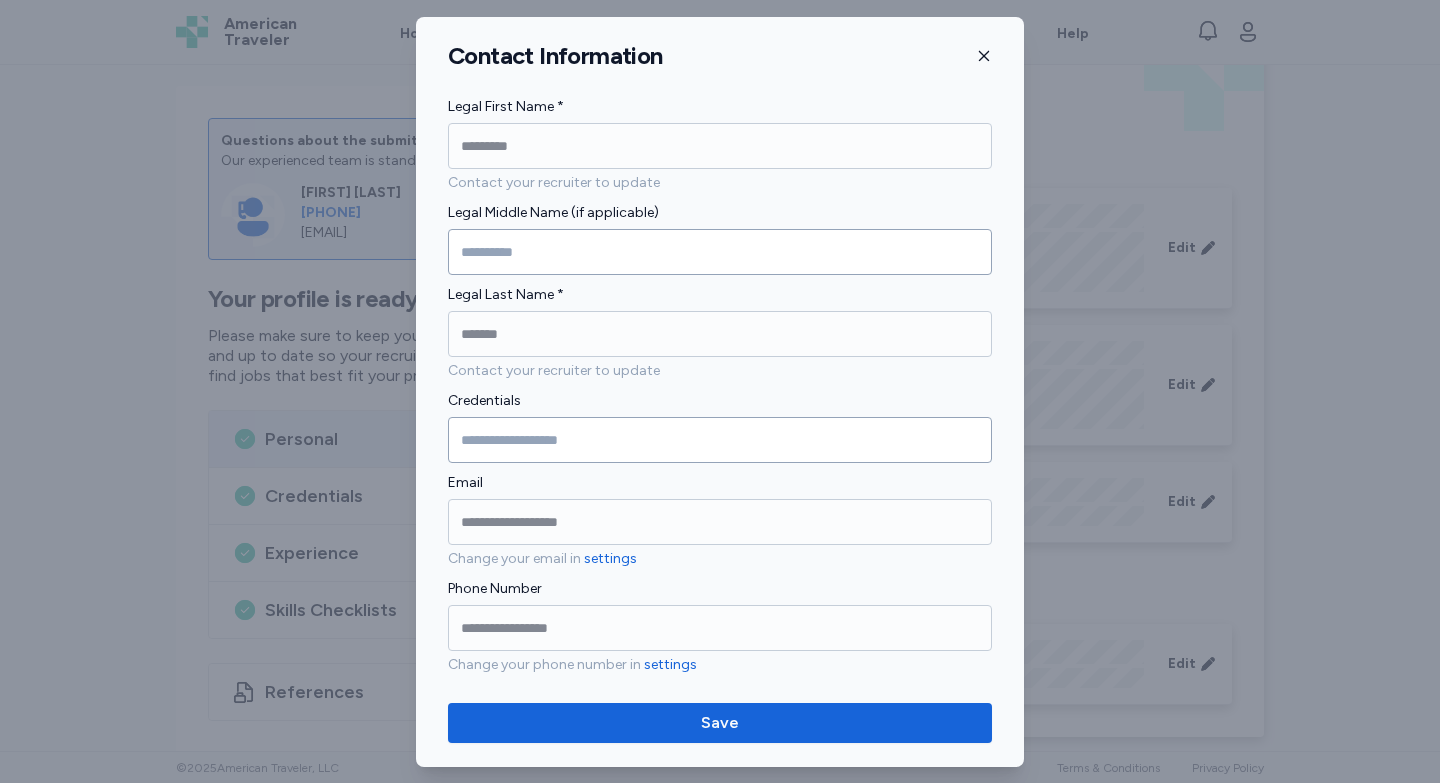 click 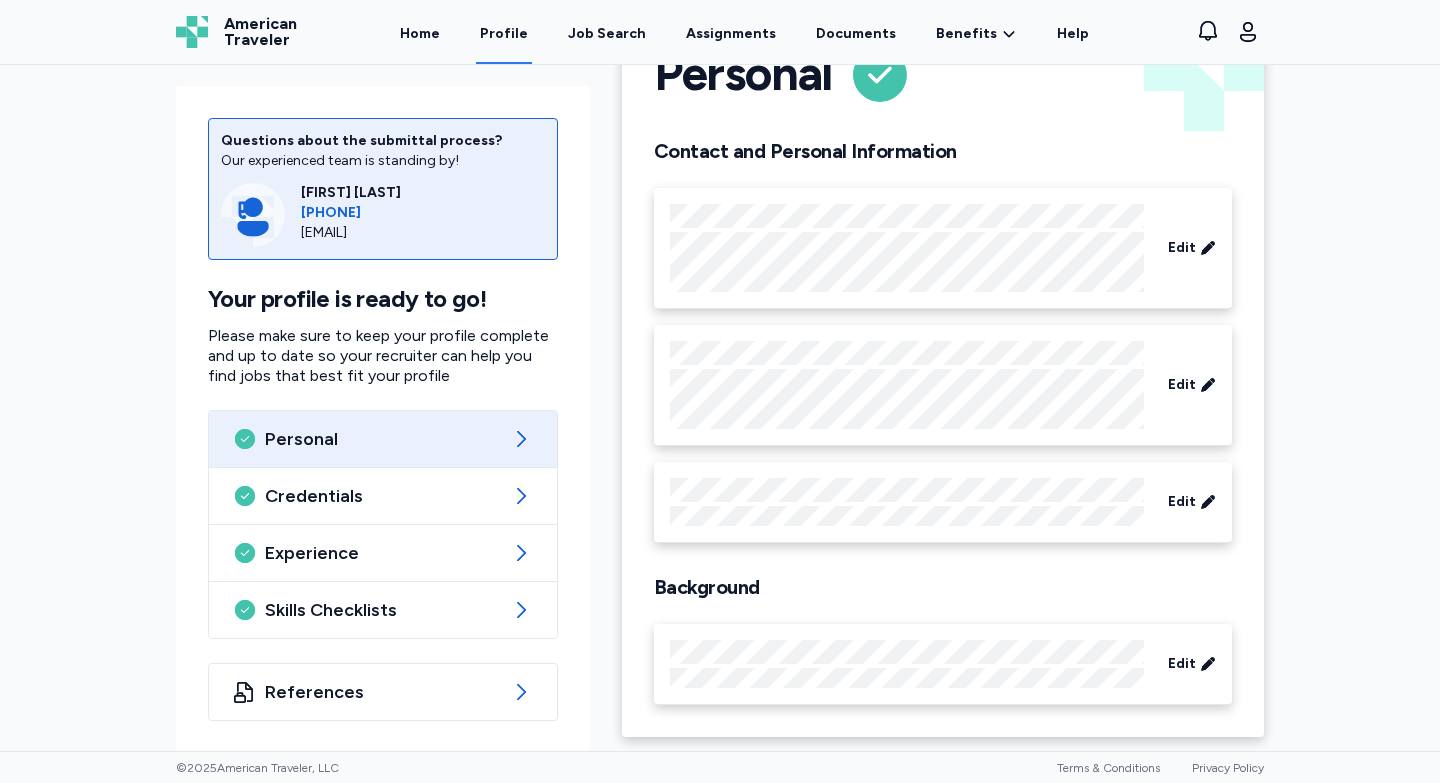 scroll, scrollTop: 88, scrollLeft: 0, axis: vertical 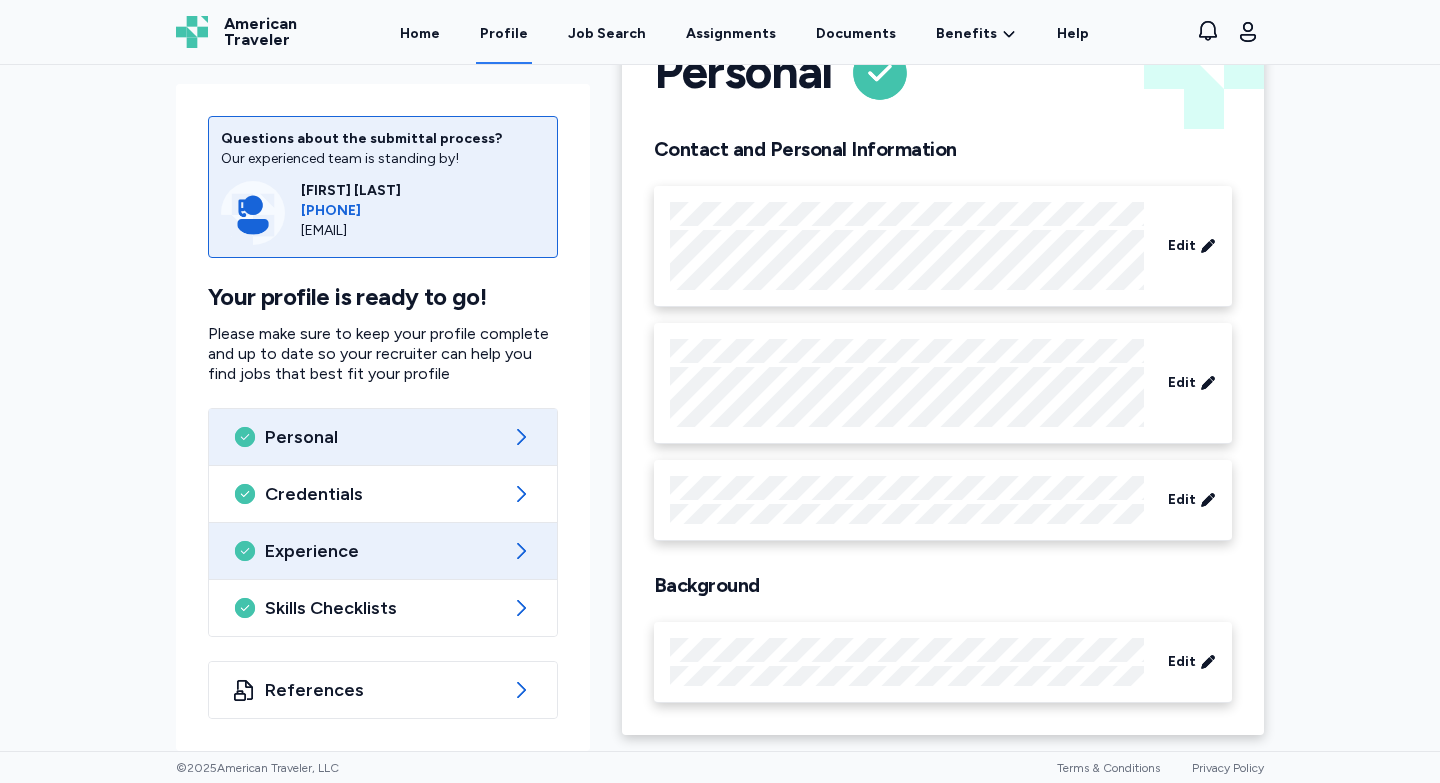 click on "Experience" at bounding box center (383, 551) 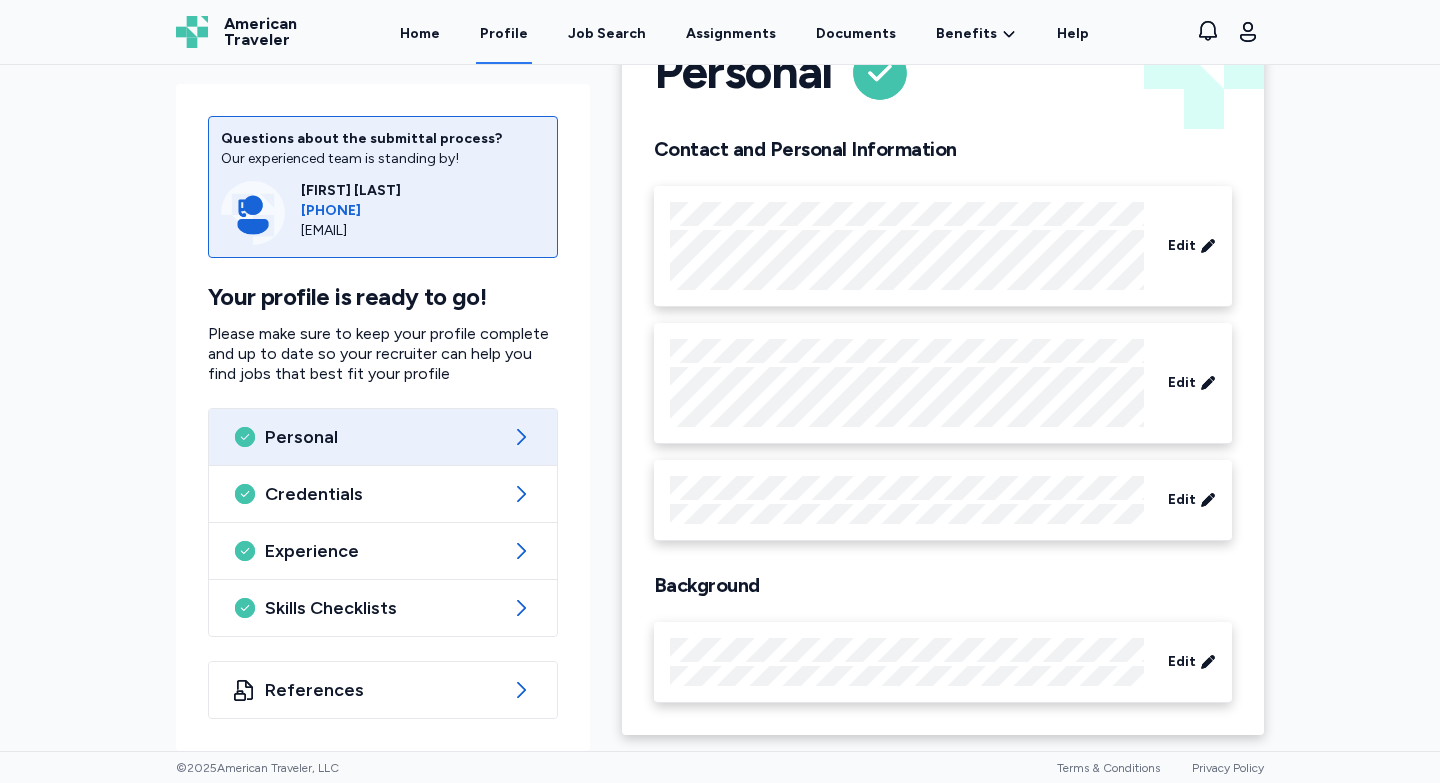 scroll, scrollTop: 28, scrollLeft: 0, axis: vertical 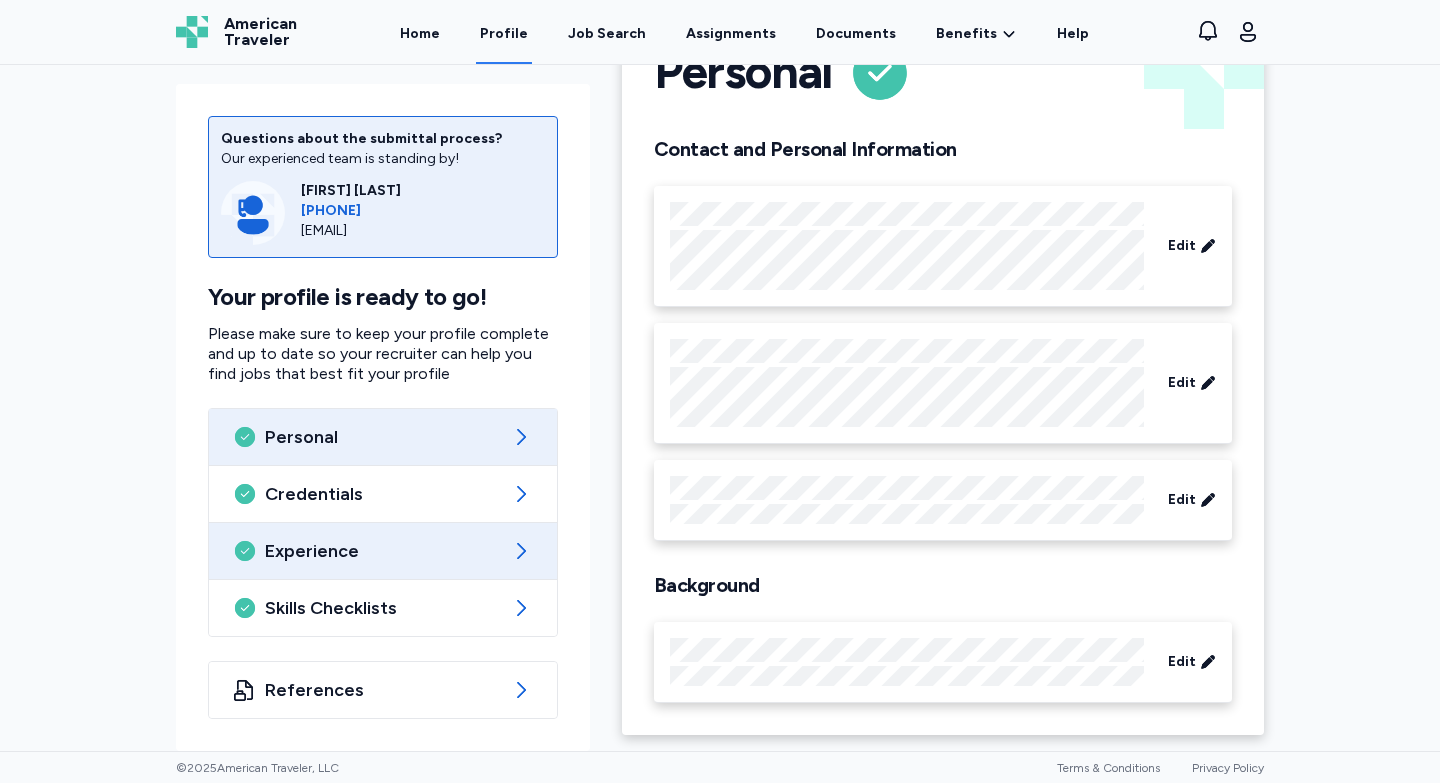 click on "Experience" at bounding box center (383, 551) 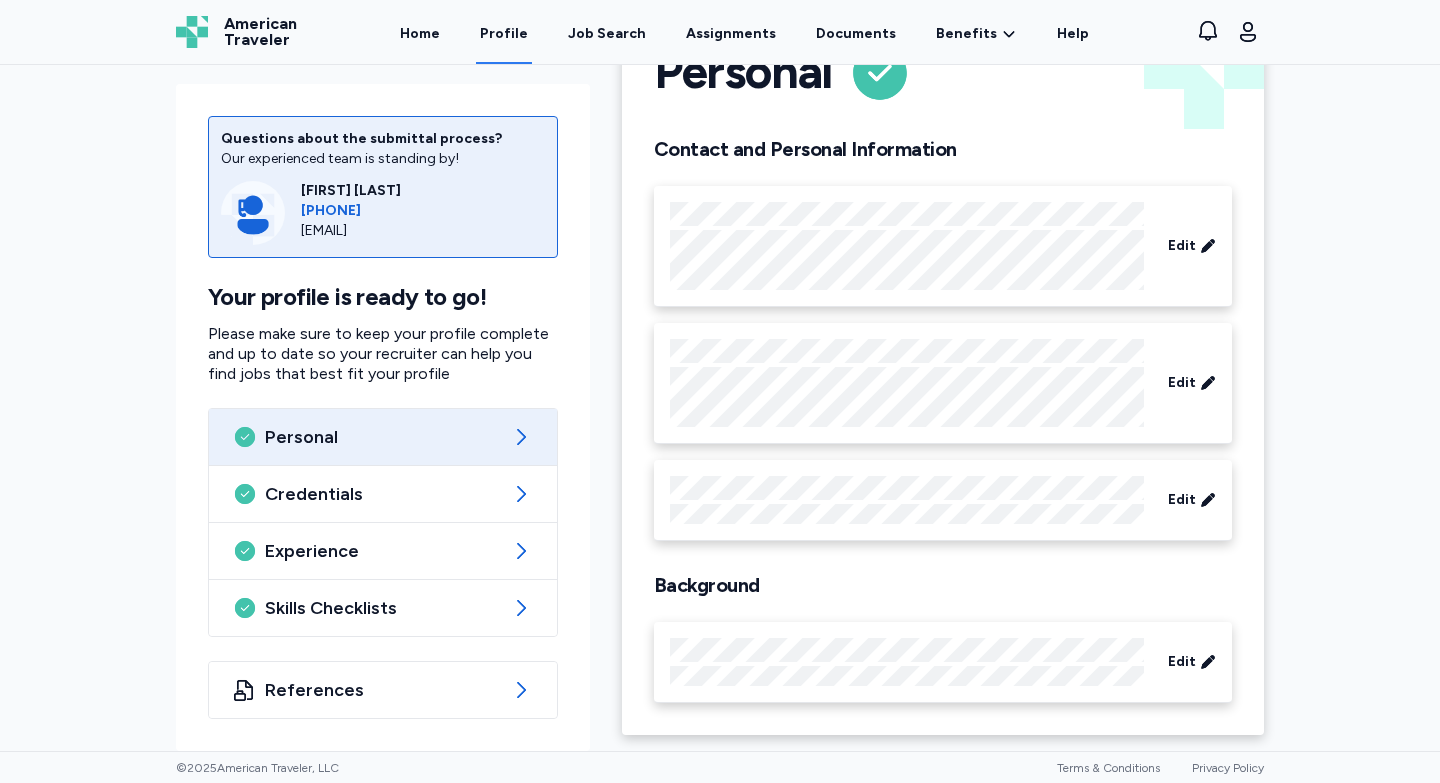 click on "Questions about the submittal process? Our experienced team is standing by! [FIRST] [LAST] +1 [PHONE] [EMAIL] Your profile is ready to go! Please make sure to keep your profile complete and up to date so your recruiter can help you find jobs that best fit your profile Personal Credentials Experience Skills Checklists References" at bounding box center (383, 409) 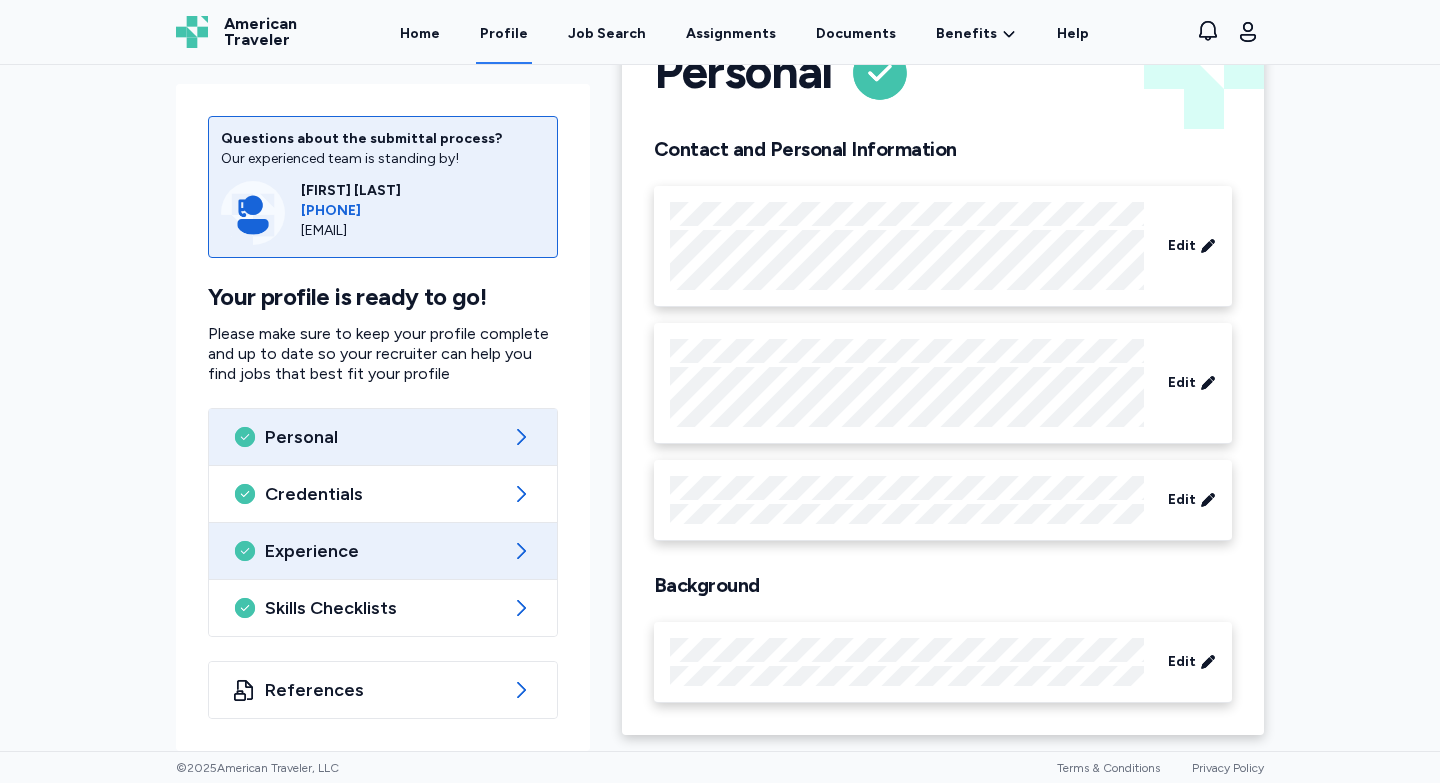 click 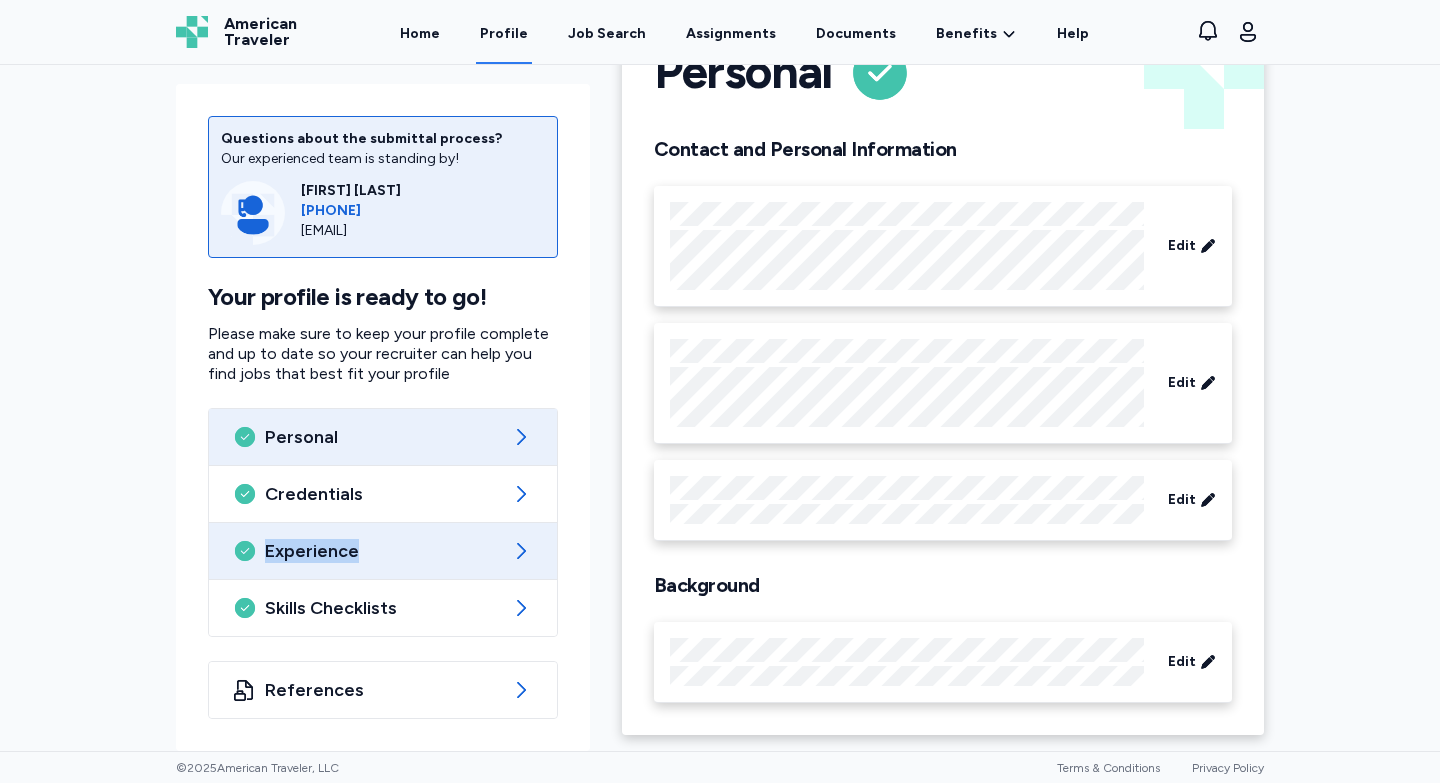 click on "Experience" at bounding box center (383, 551) 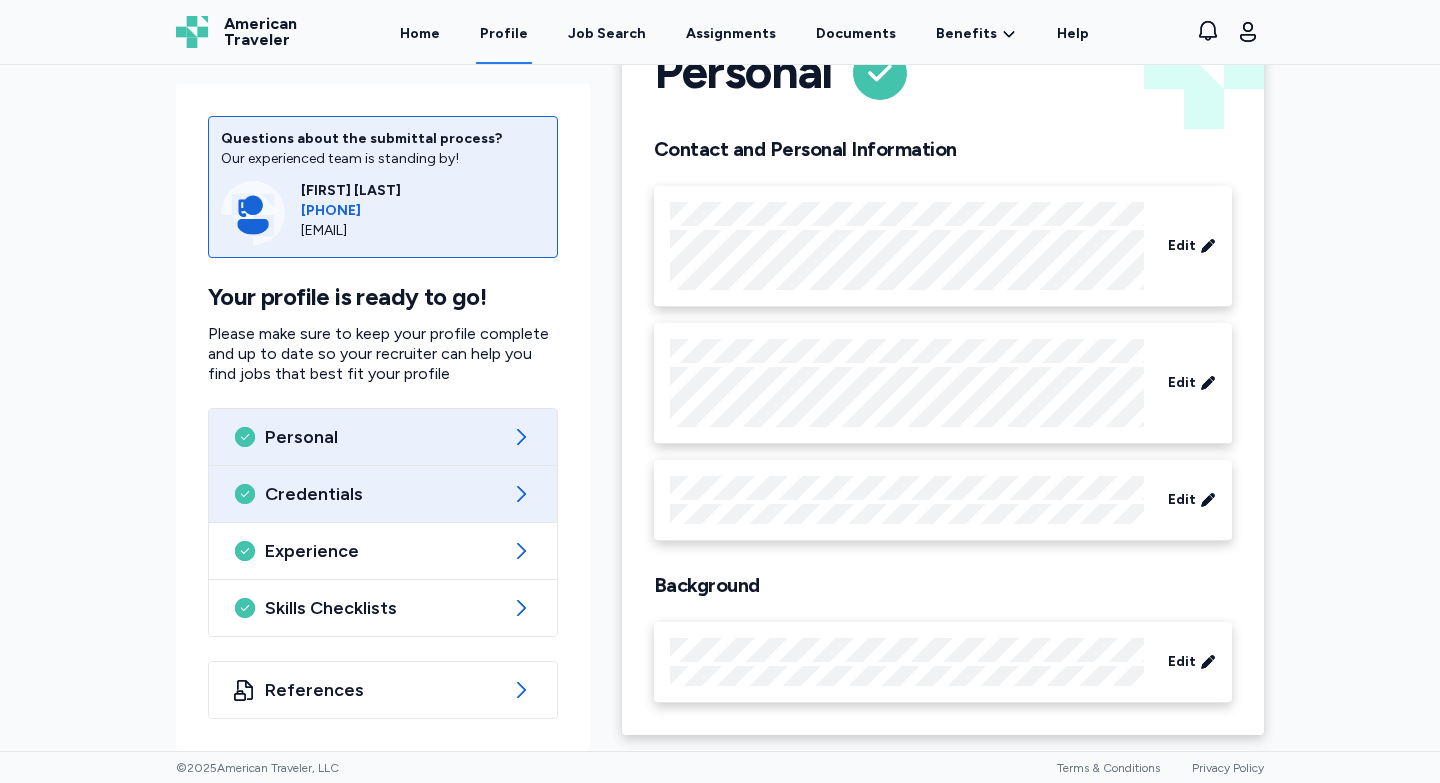 click on "Credentials" at bounding box center [383, 494] 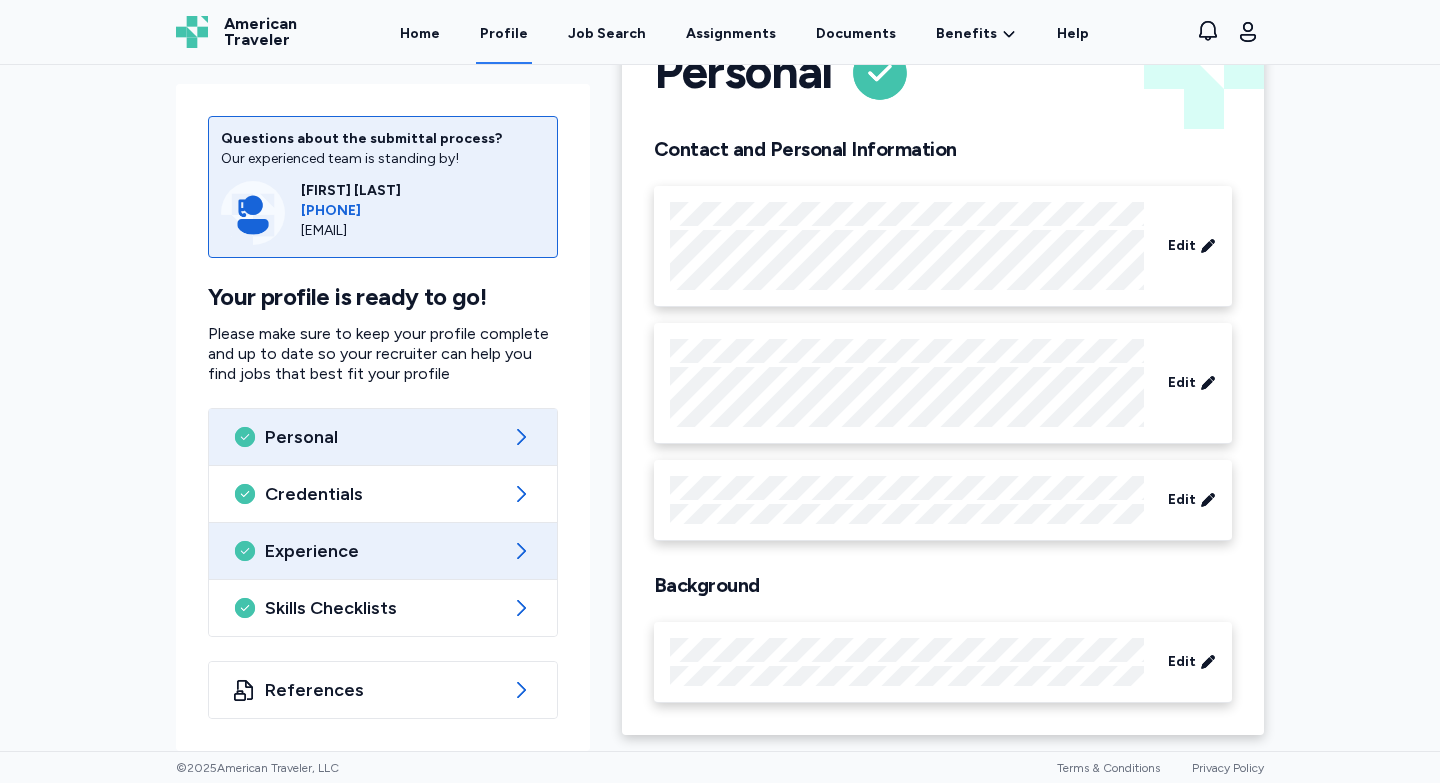 click on "Experience" at bounding box center (383, 551) 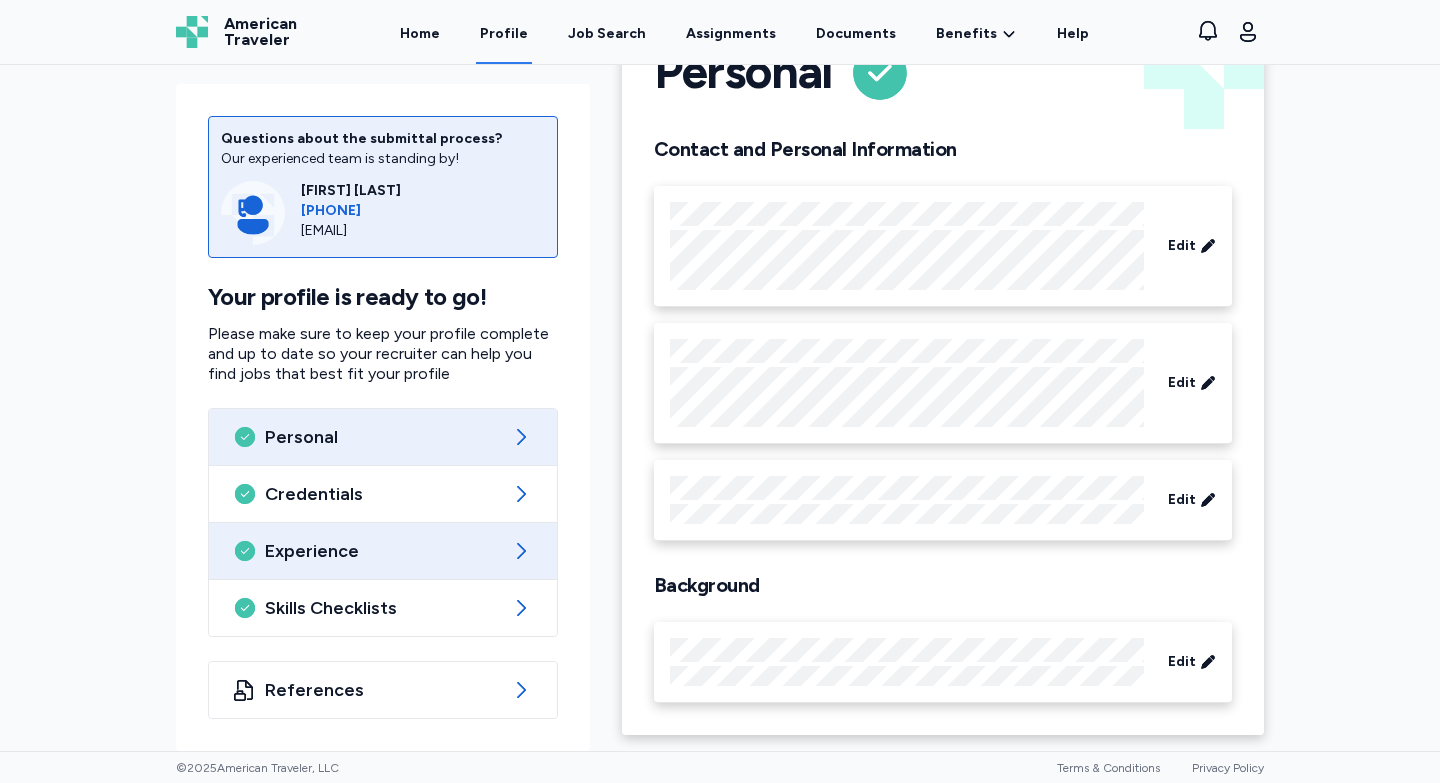 click 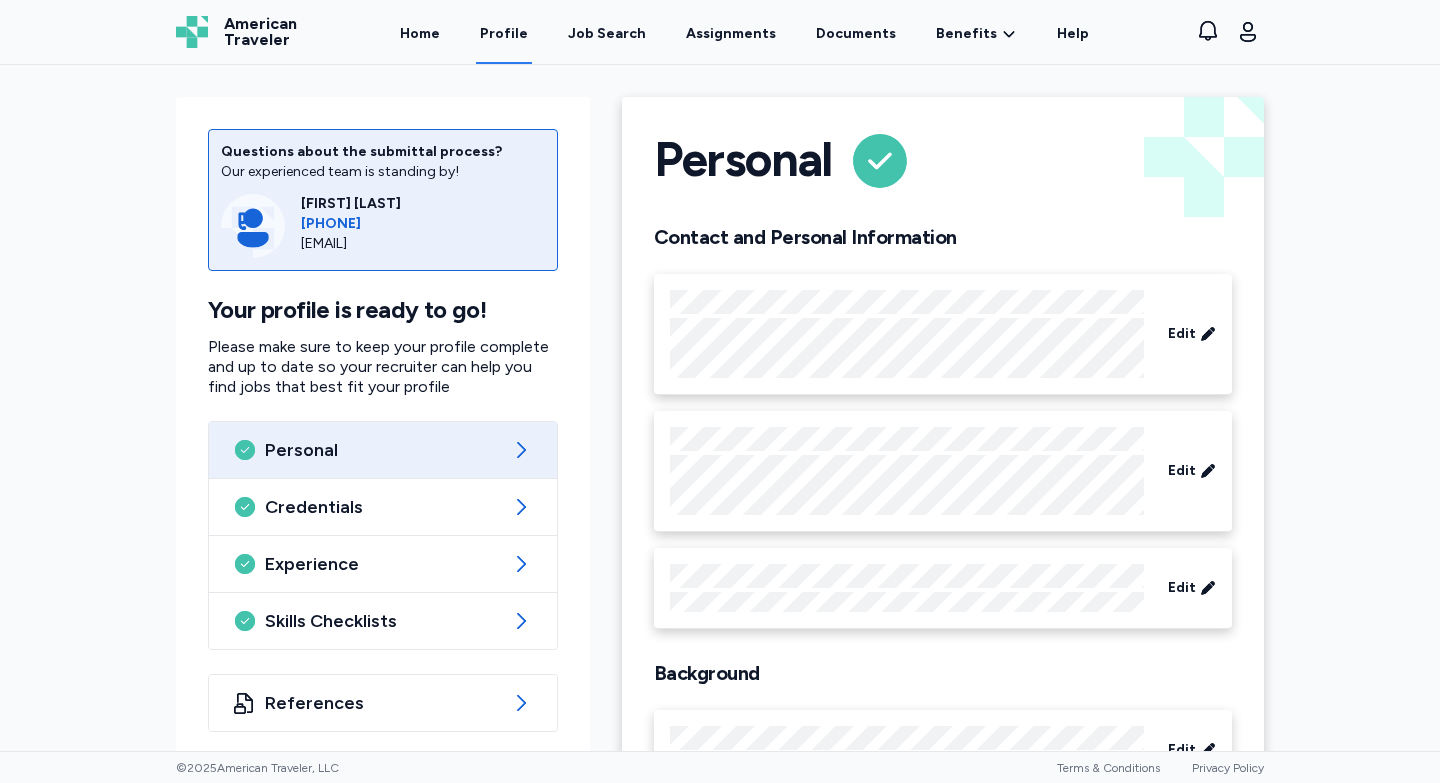 scroll, scrollTop: 88, scrollLeft: 0, axis: vertical 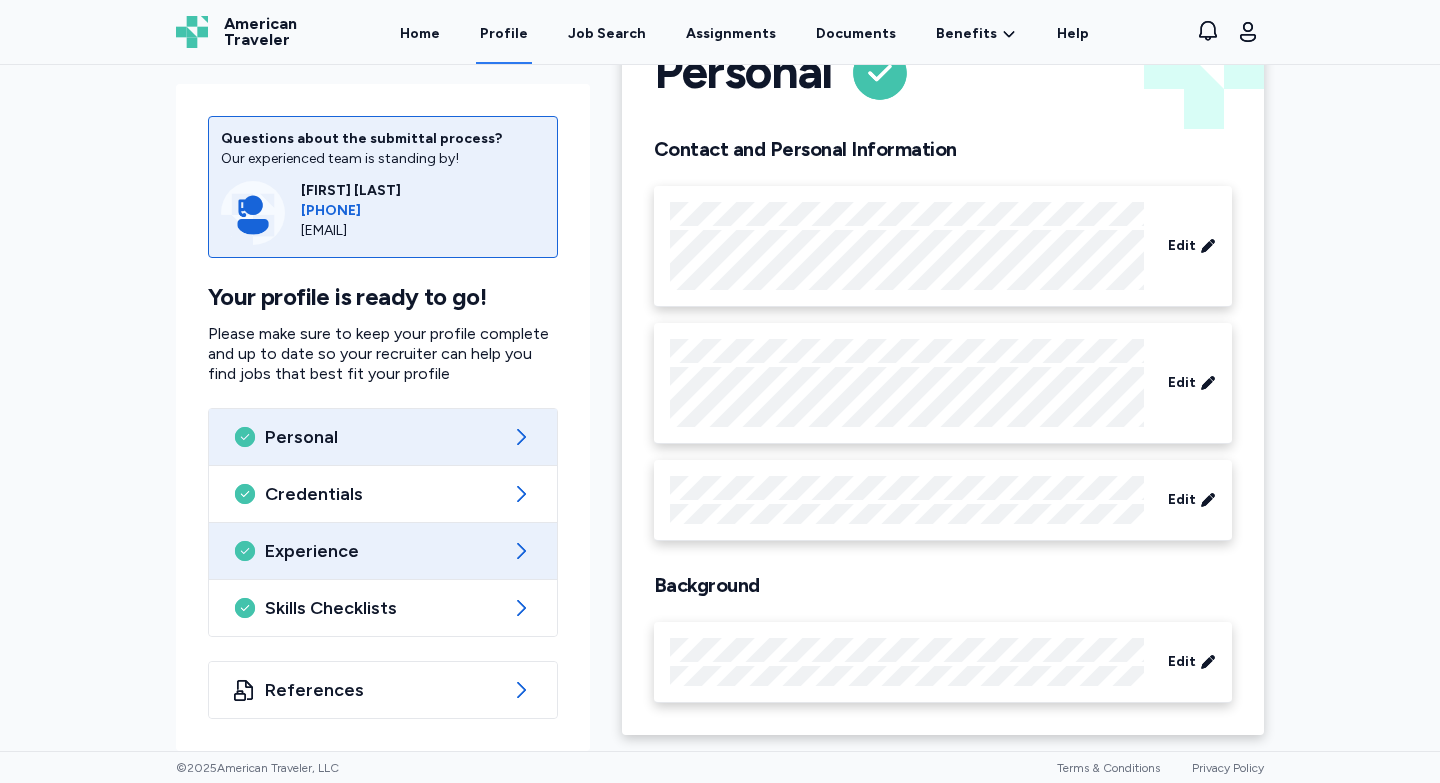 click 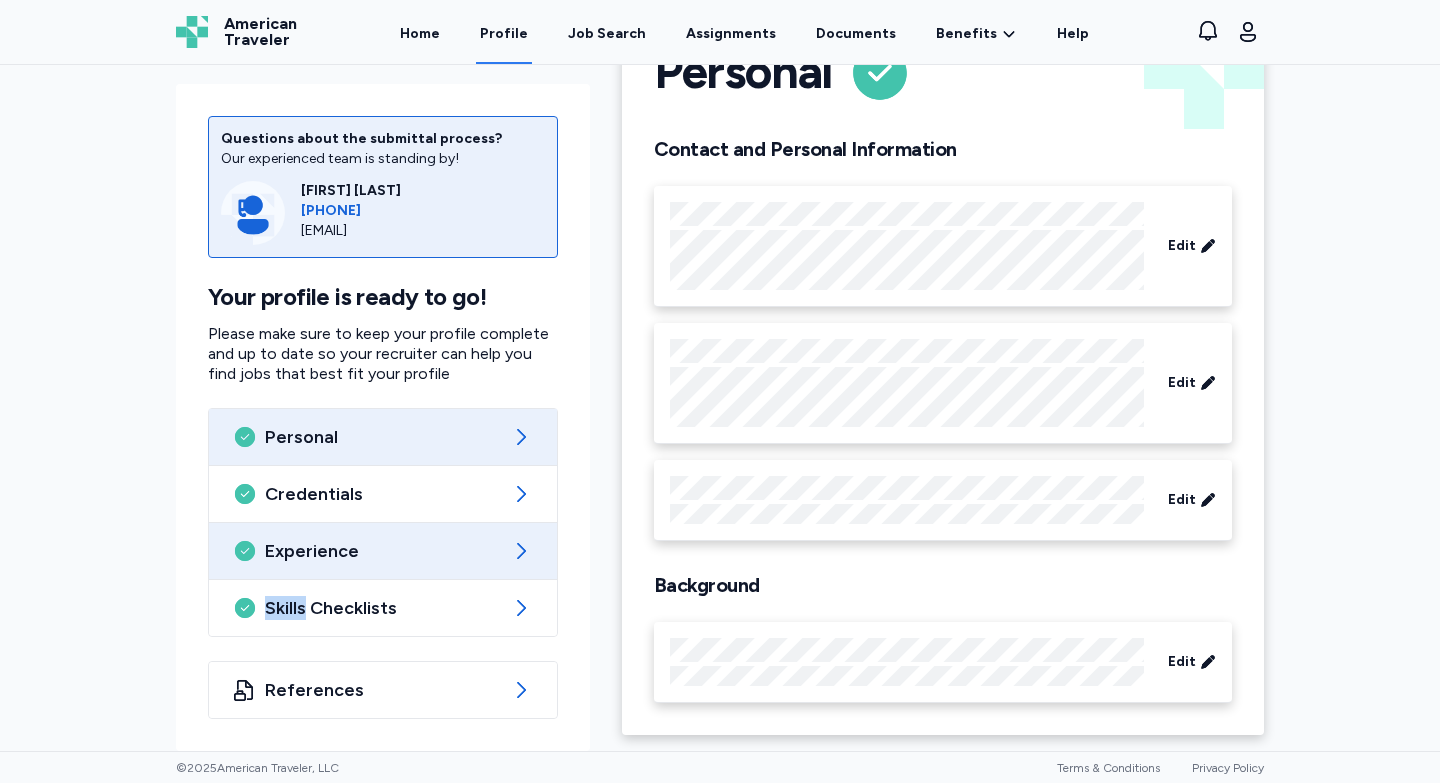 click 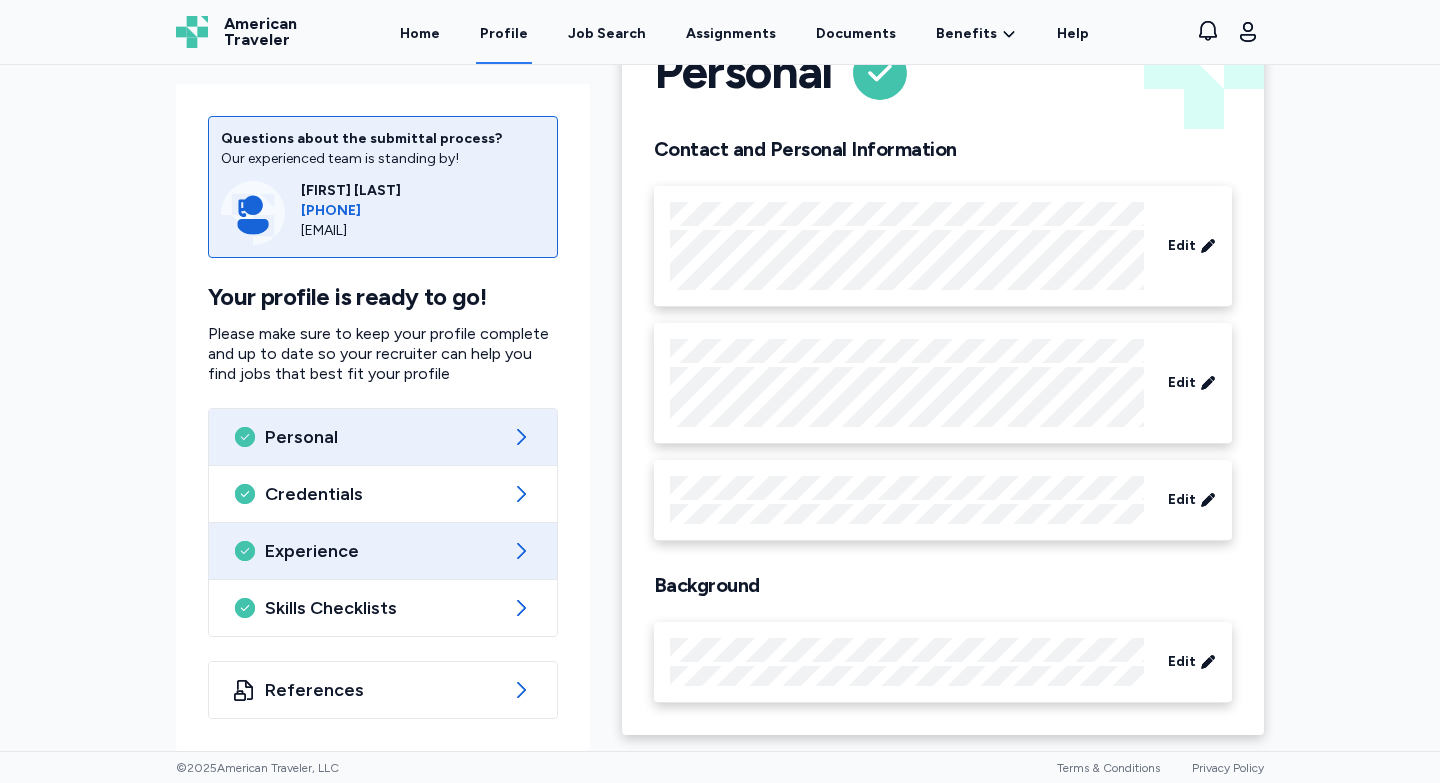 click on "Experience" at bounding box center (383, 551) 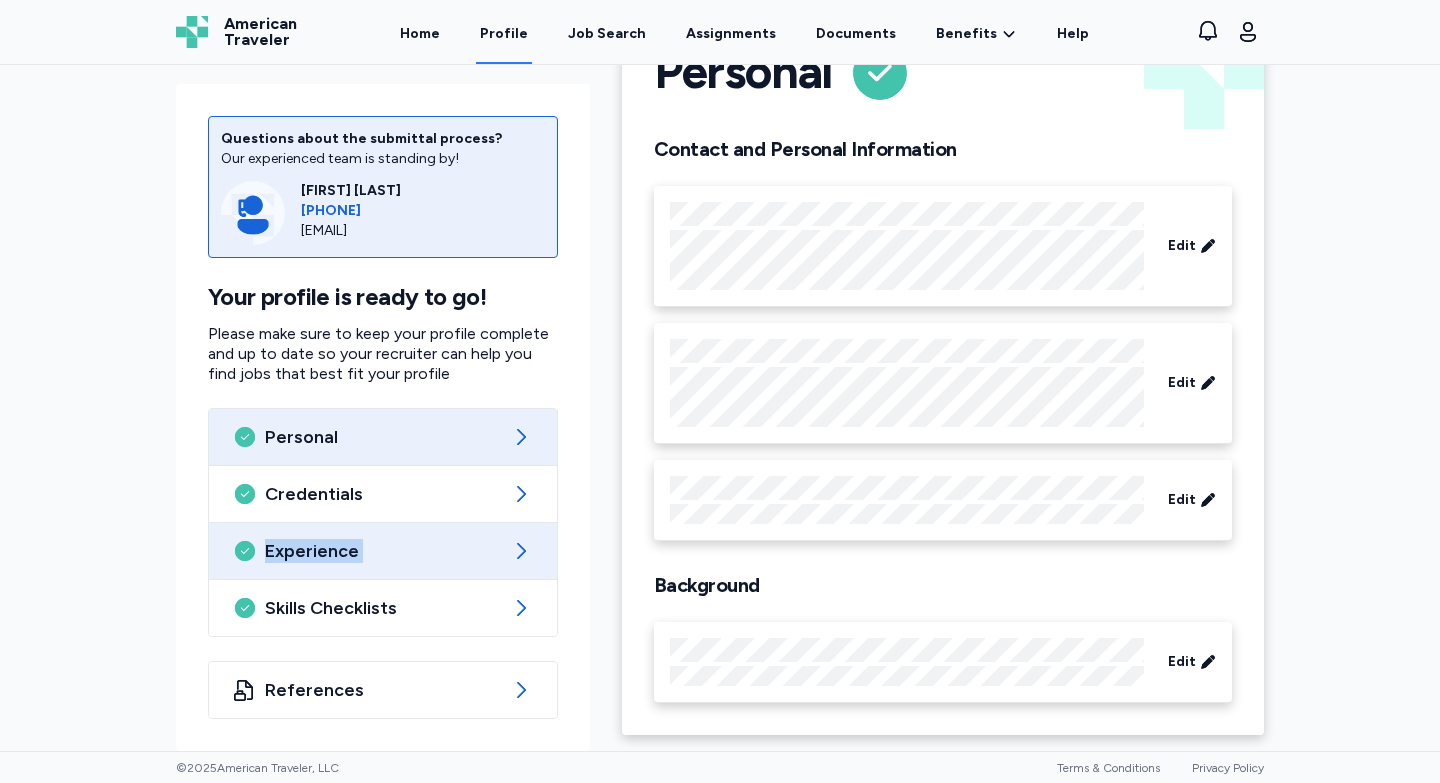 click on "Experience" at bounding box center [383, 551] 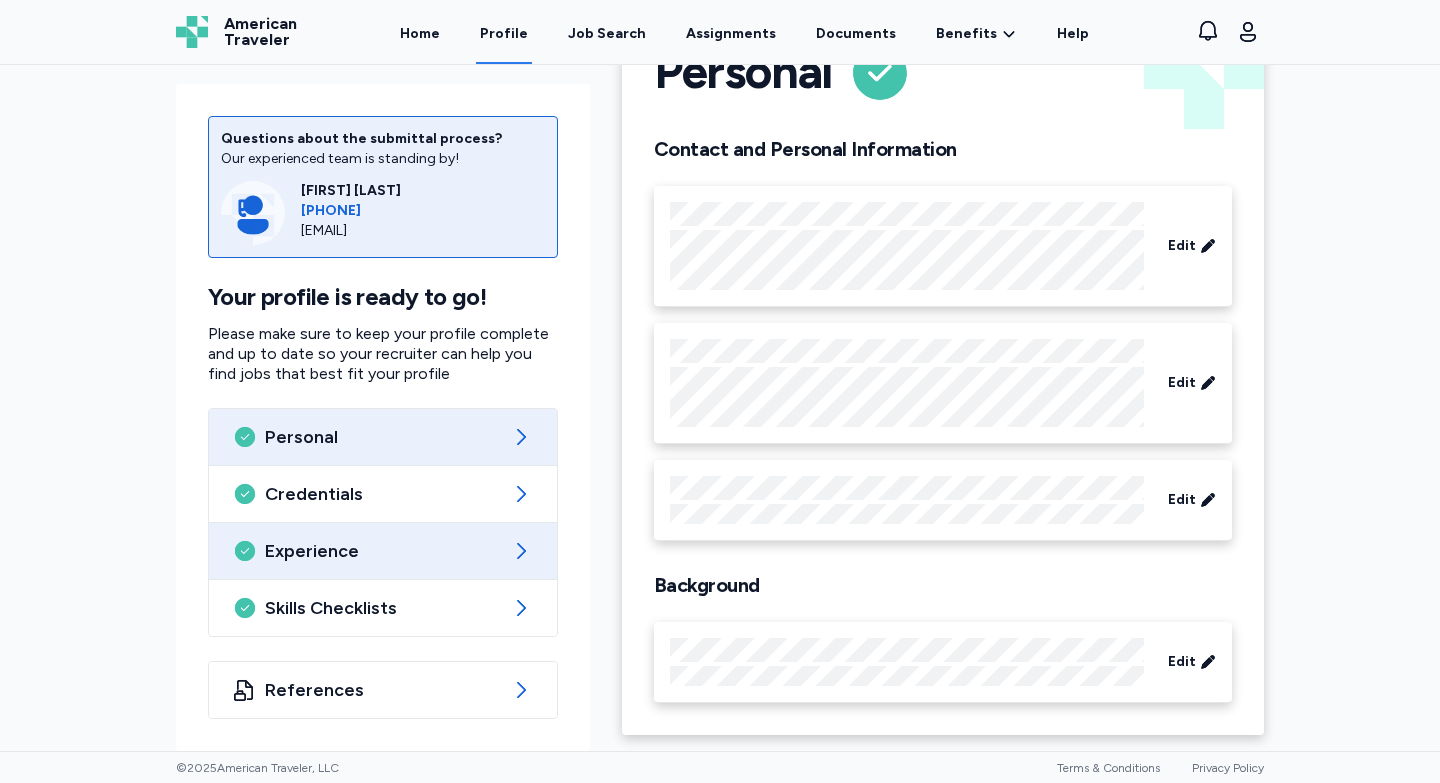 click on "Experience" at bounding box center [383, 551] 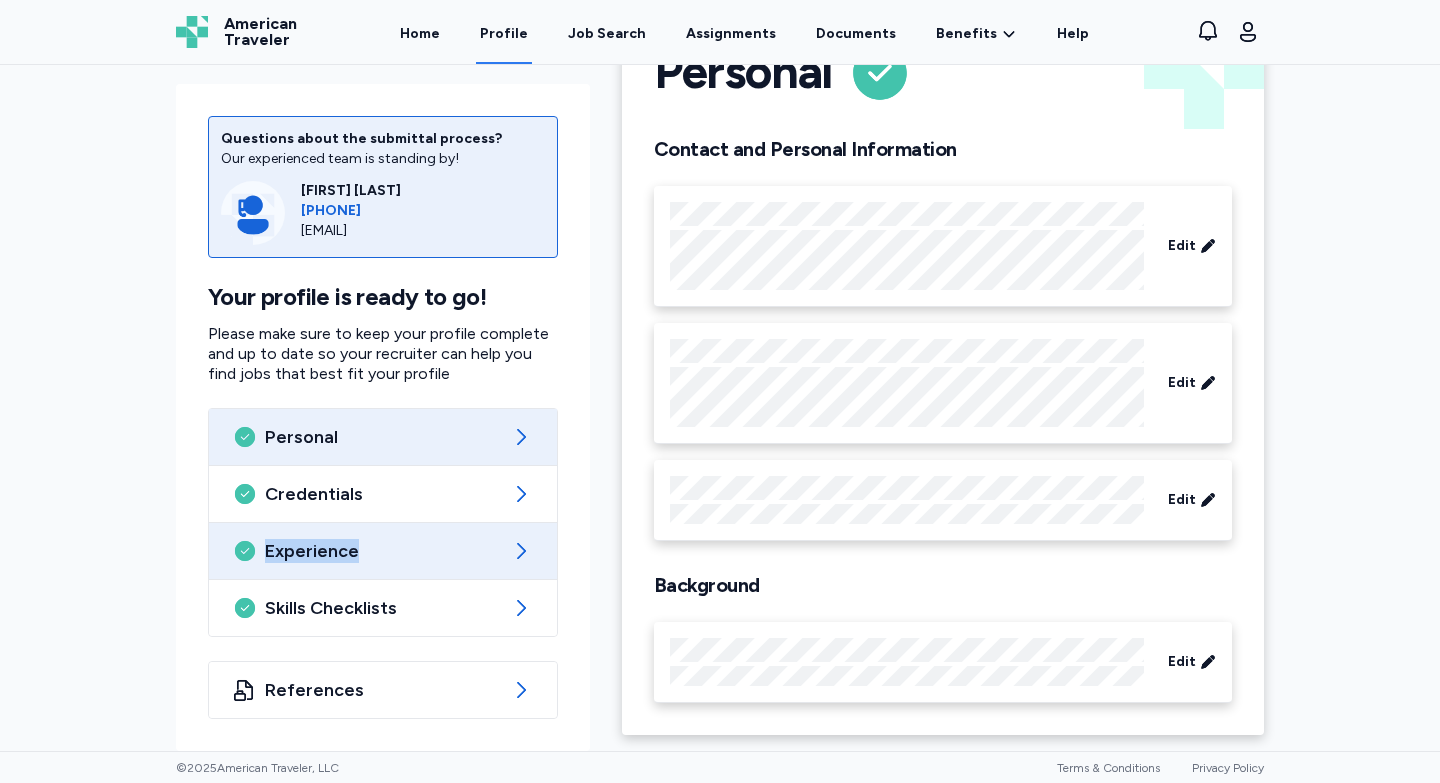 click on "Experience" at bounding box center [383, 551] 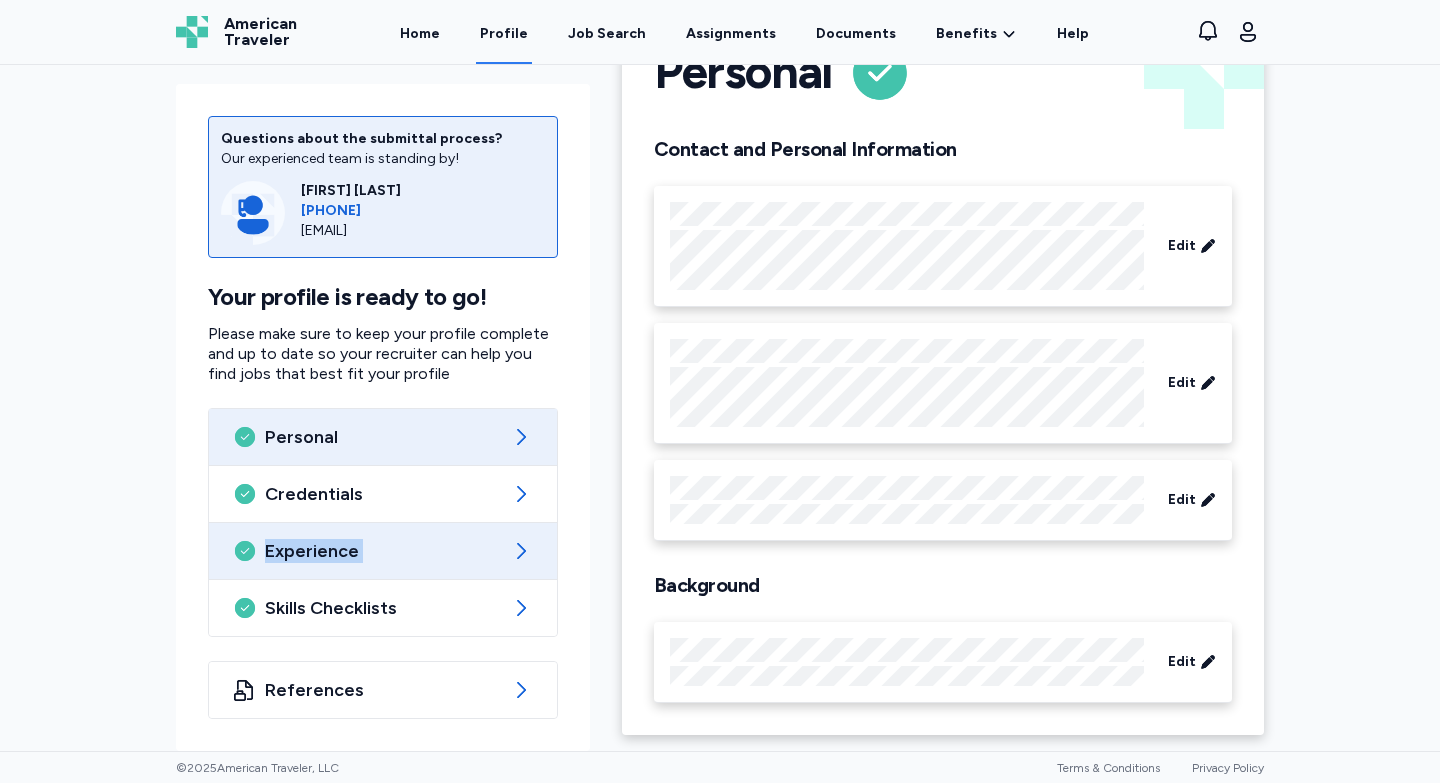 click on "Experience" at bounding box center [383, 551] 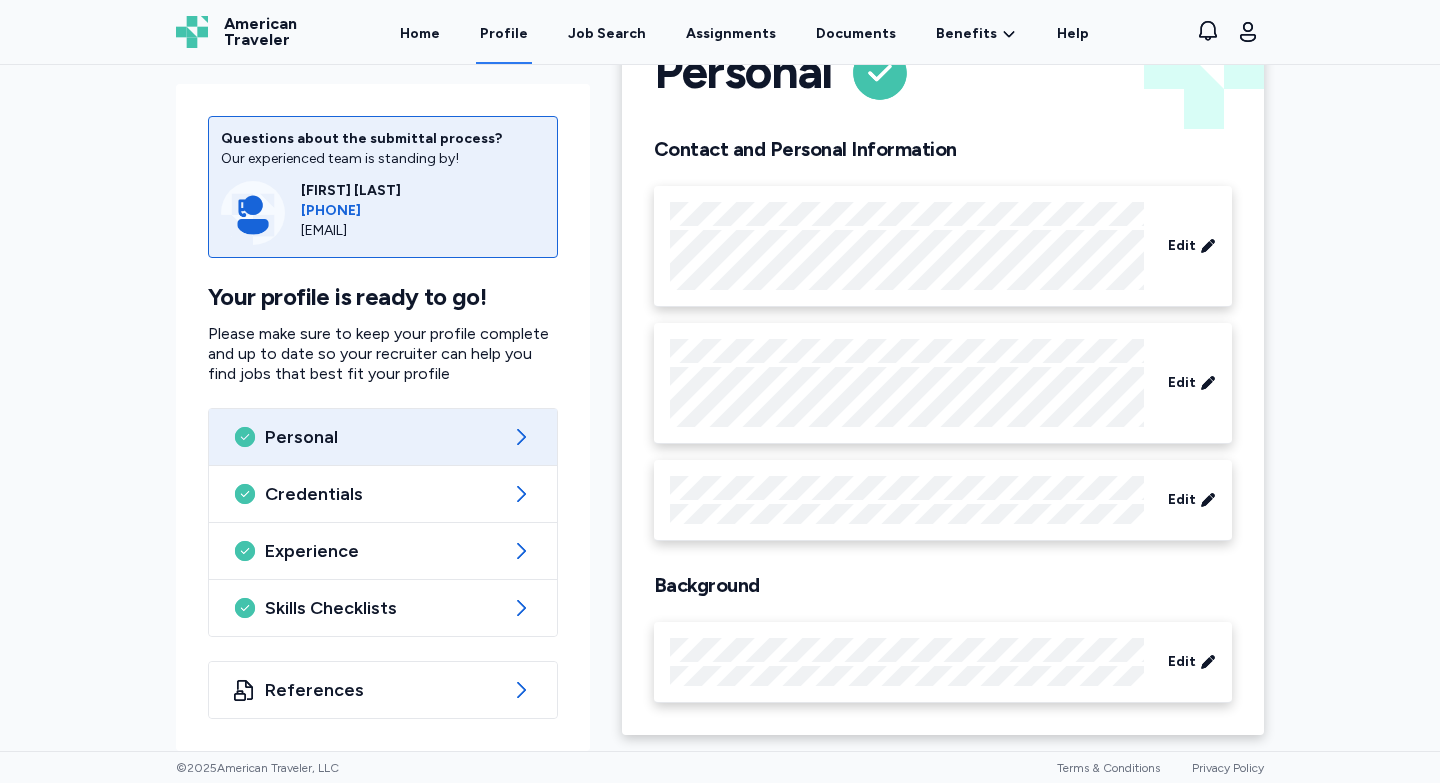click on "Questions about the submittal process? Our experienced team is standing by! [FIRST] [LAST] +1 [PHONE] [EMAIL] Your profile is ready to go! Please make sure to keep your profile complete and up to date so your recruiter can help you find jobs that best fit your profile Personal Credentials Experience Skills Checklists References Personal Contact and Personal Information Edit   Edit   Edit   Background Edit" at bounding box center [720, 408] 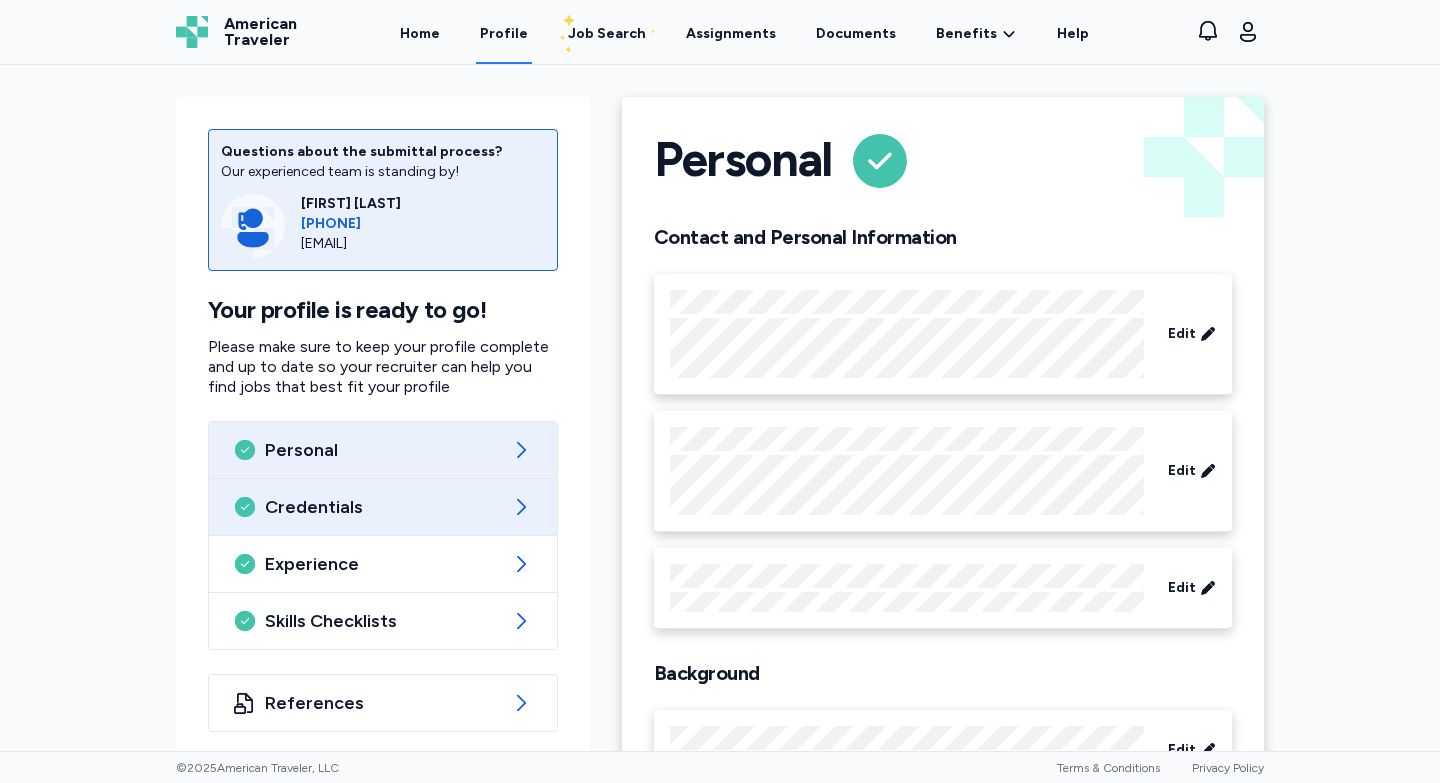 click on "Credentials" at bounding box center (383, 507) 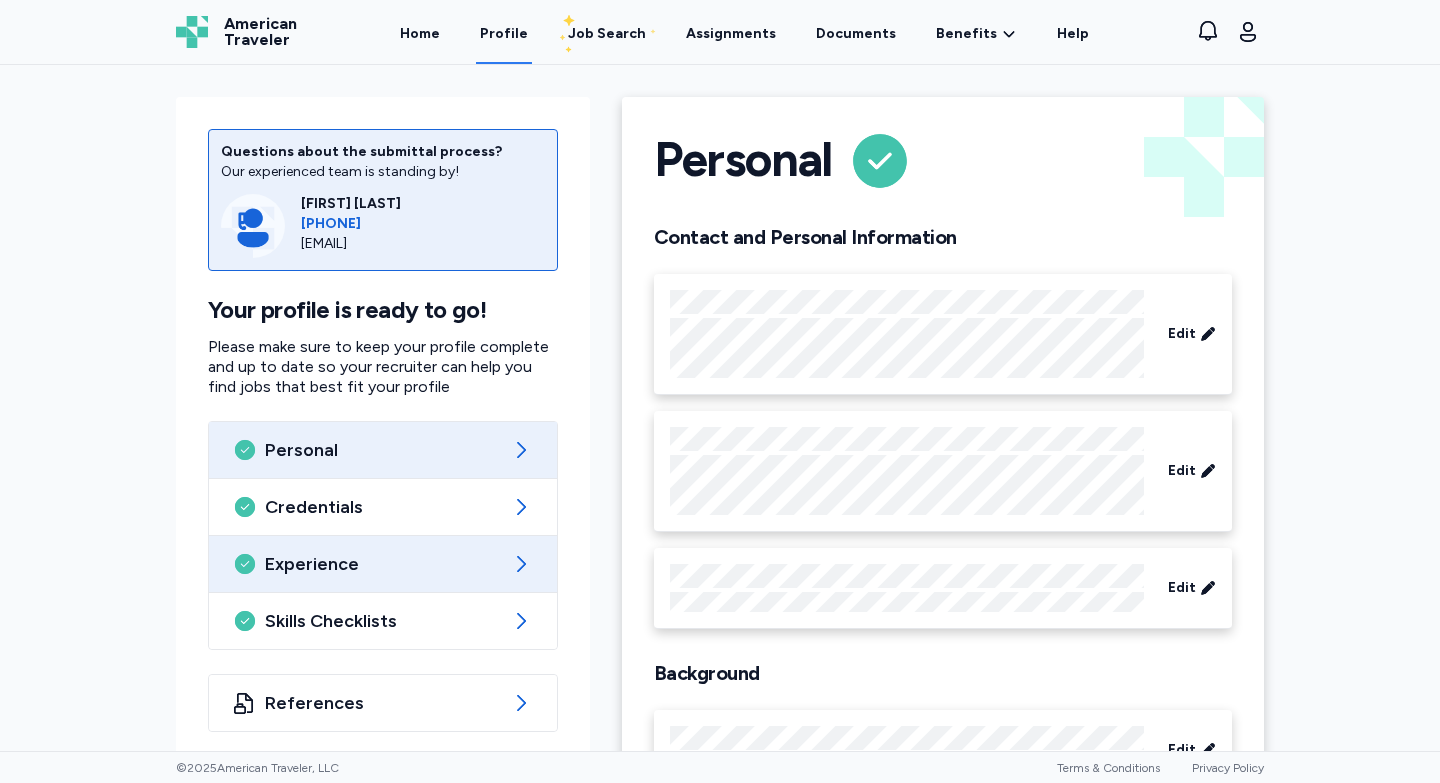 click on "Experience" at bounding box center [383, 564] 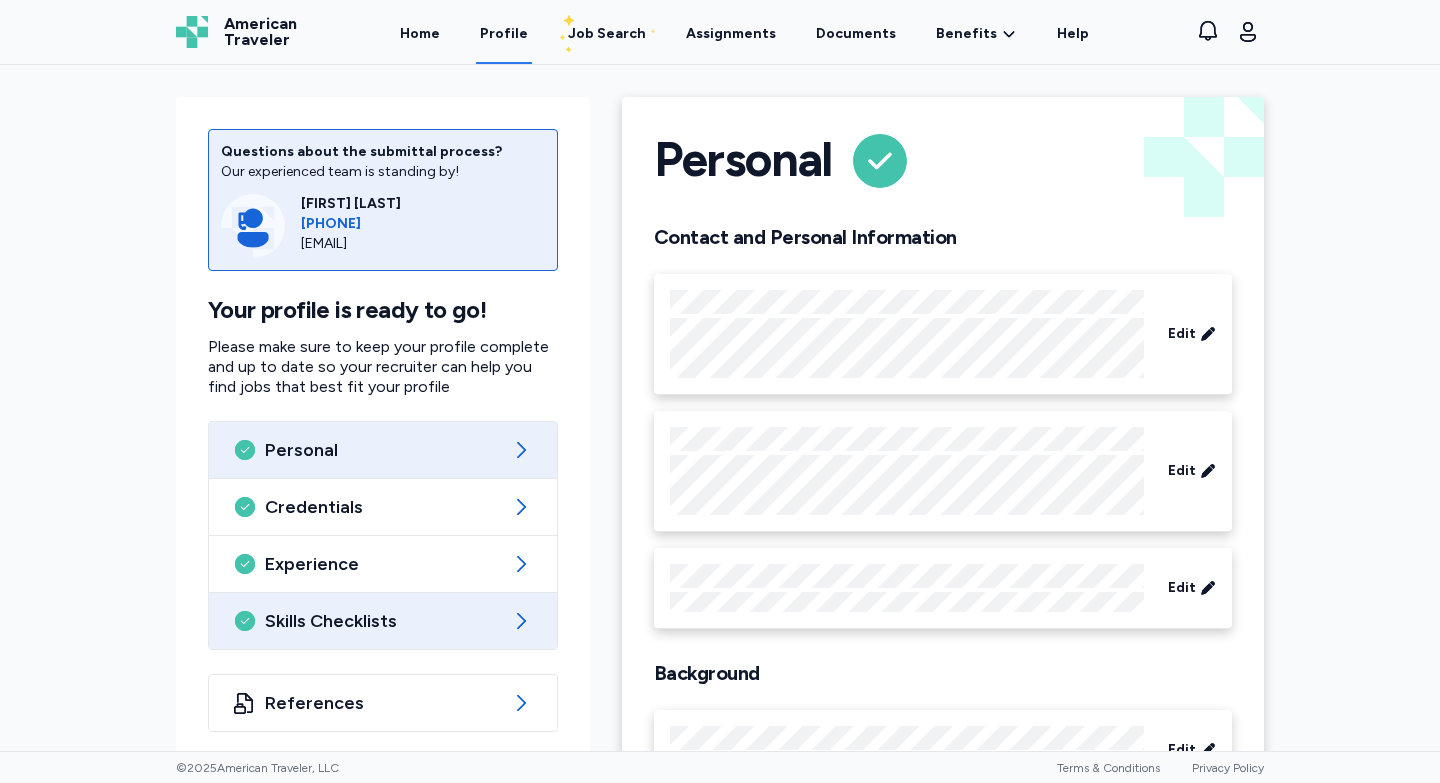 click on "Skills Checklists" at bounding box center [383, 621] 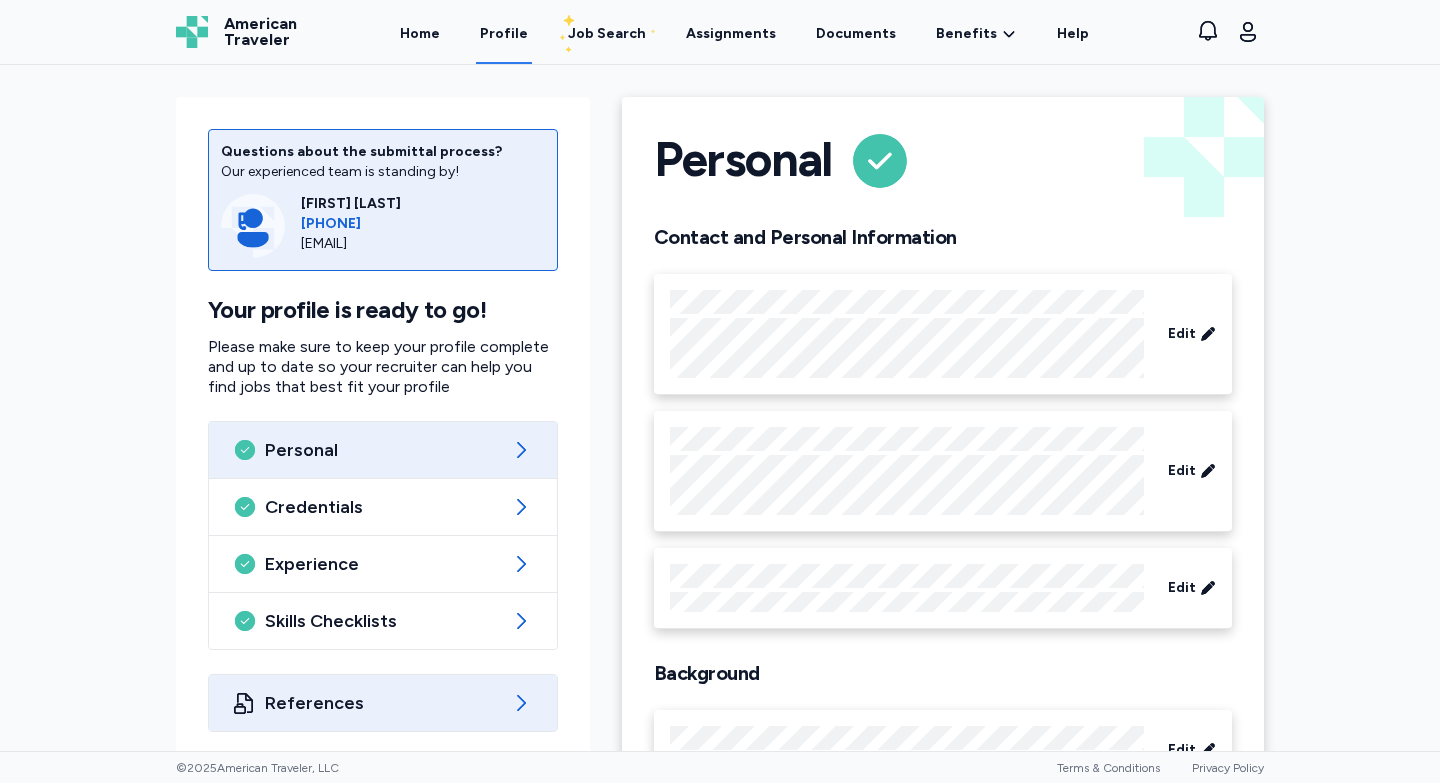 click on "References" at bounding box center [383, 703] 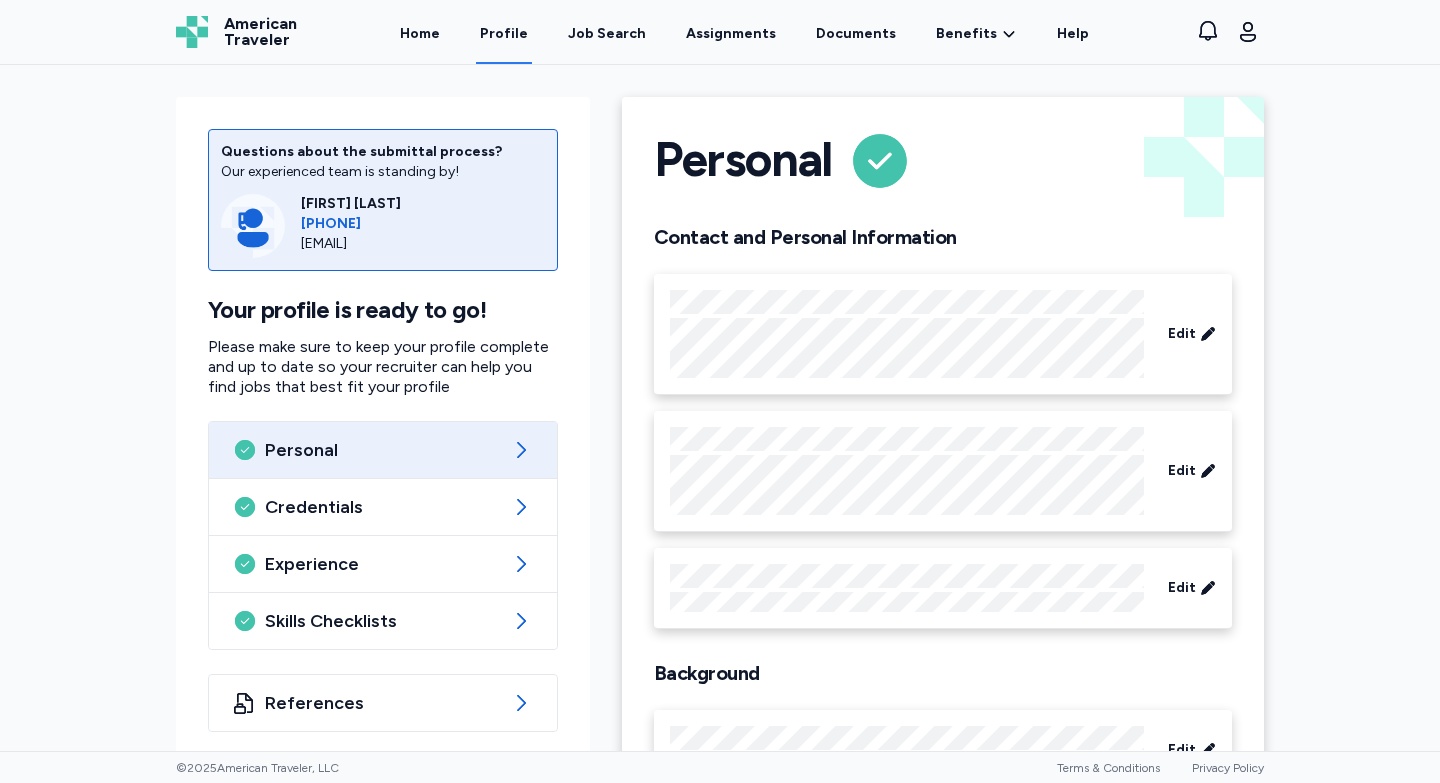 scroll, scrollTop: 88, scrollLeft: 0, axis: vertical 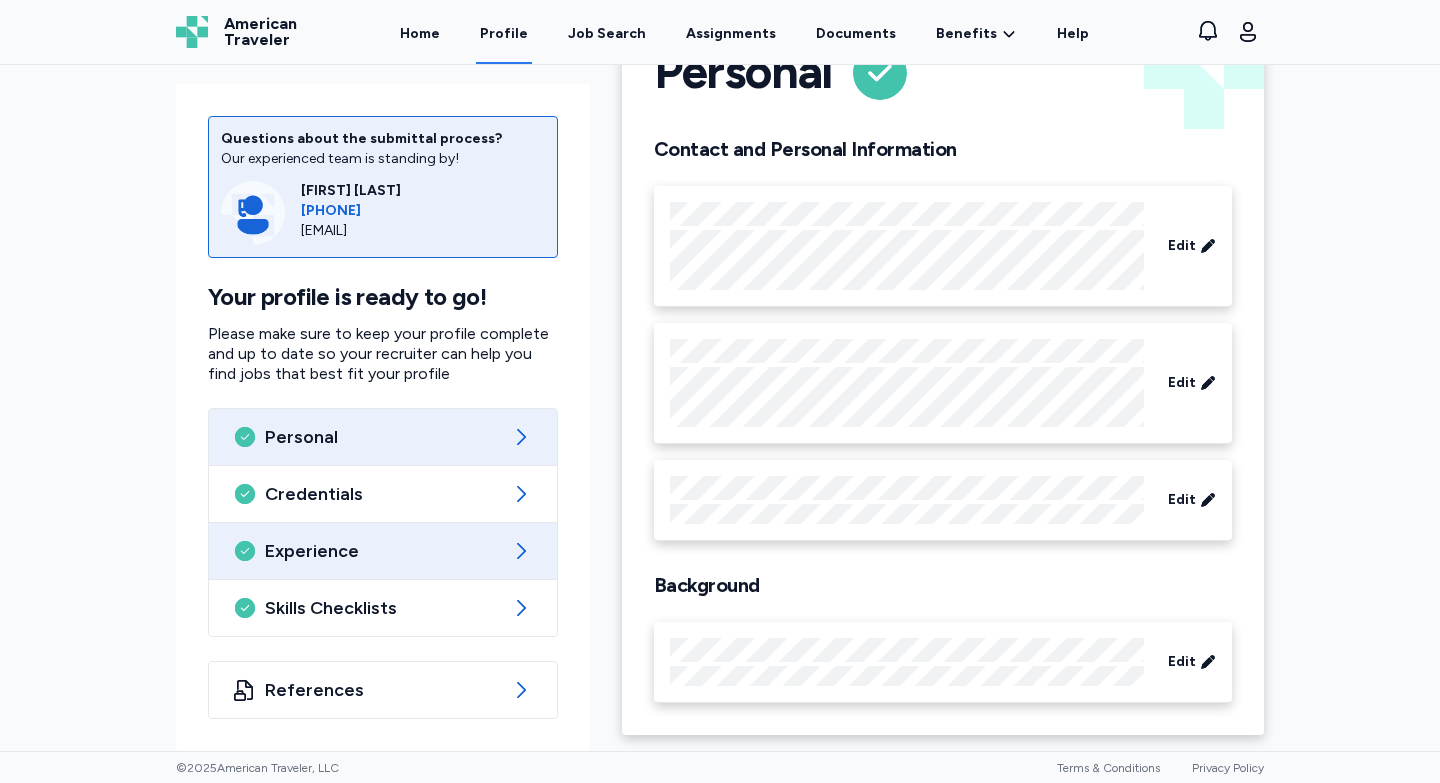 click on "Experience" at bounding box center [383, 551] 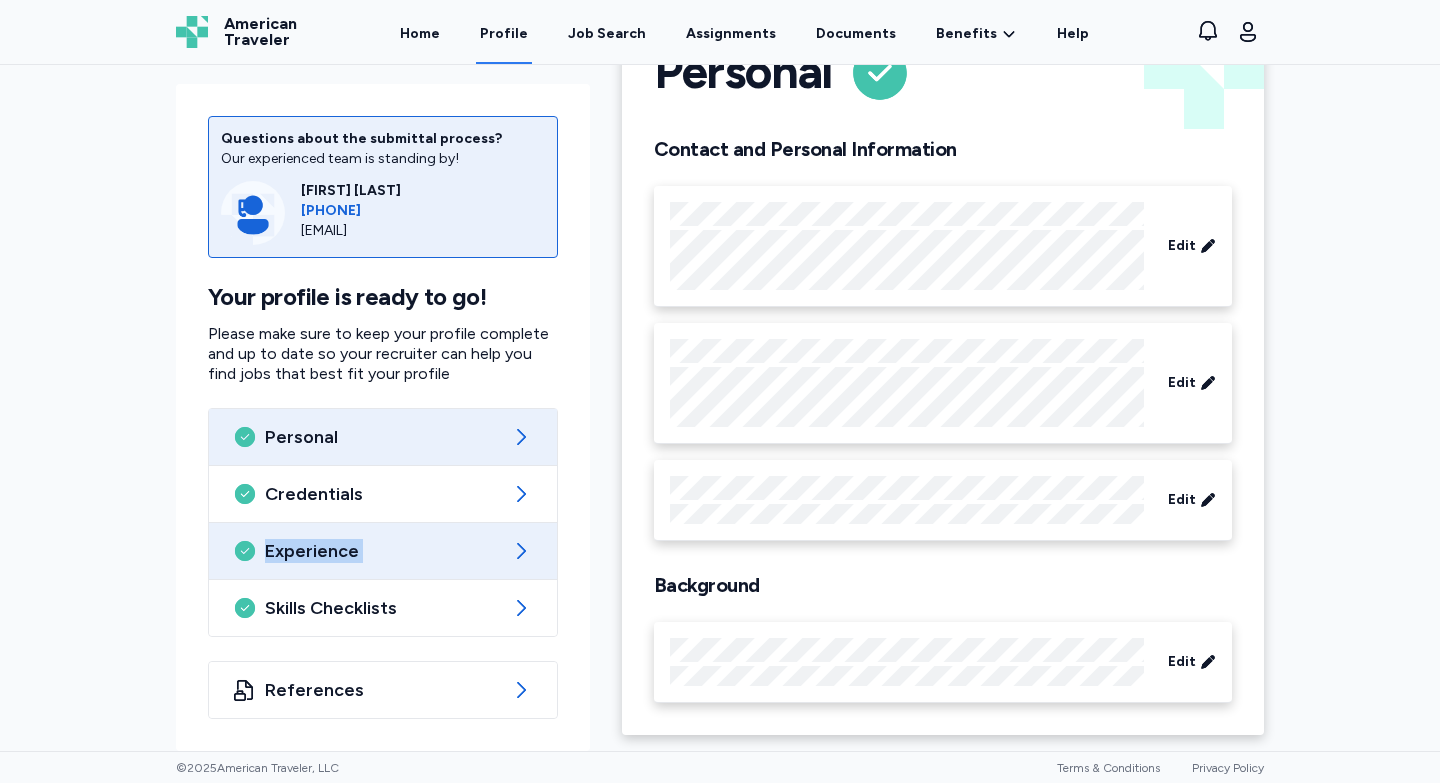 click on "Experience" at bounding box center [383, 551] 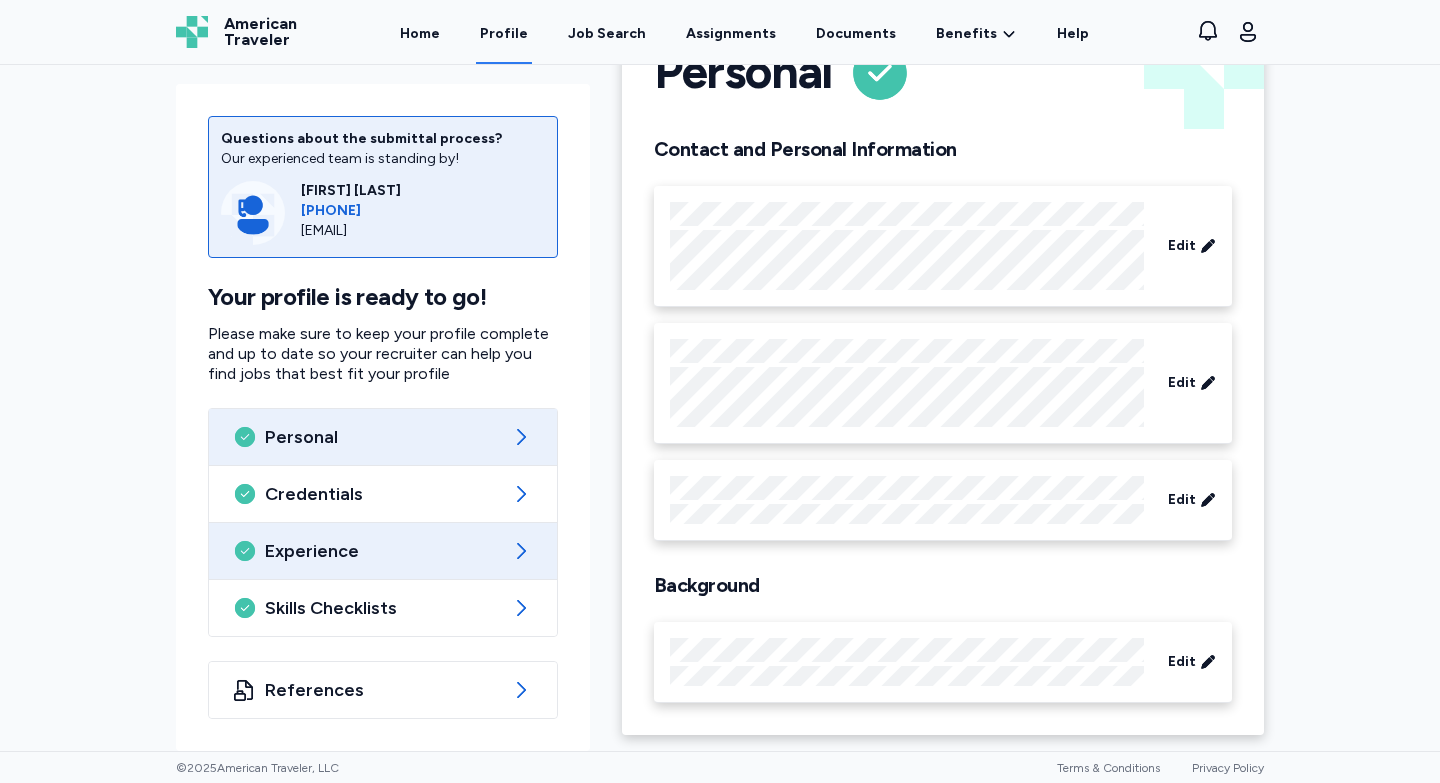 click 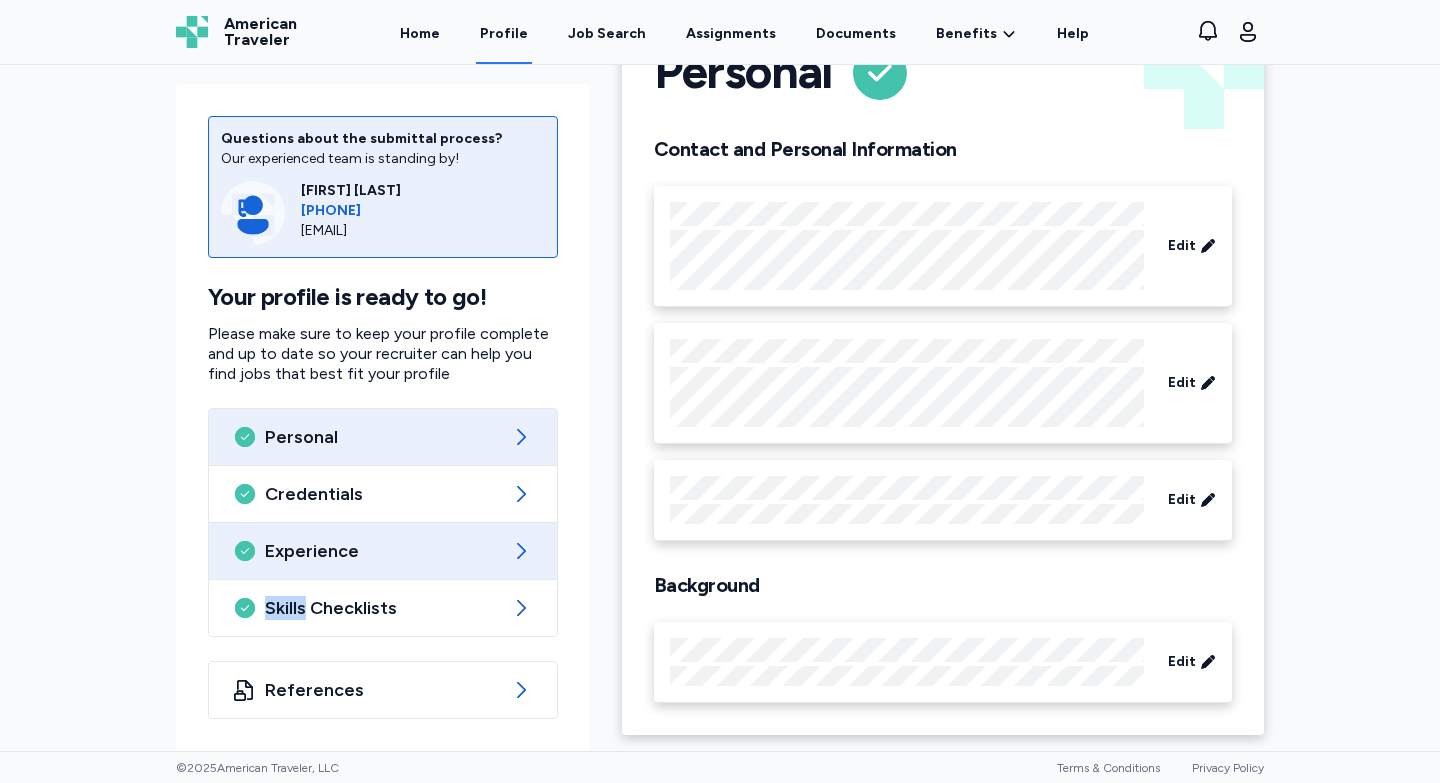 click 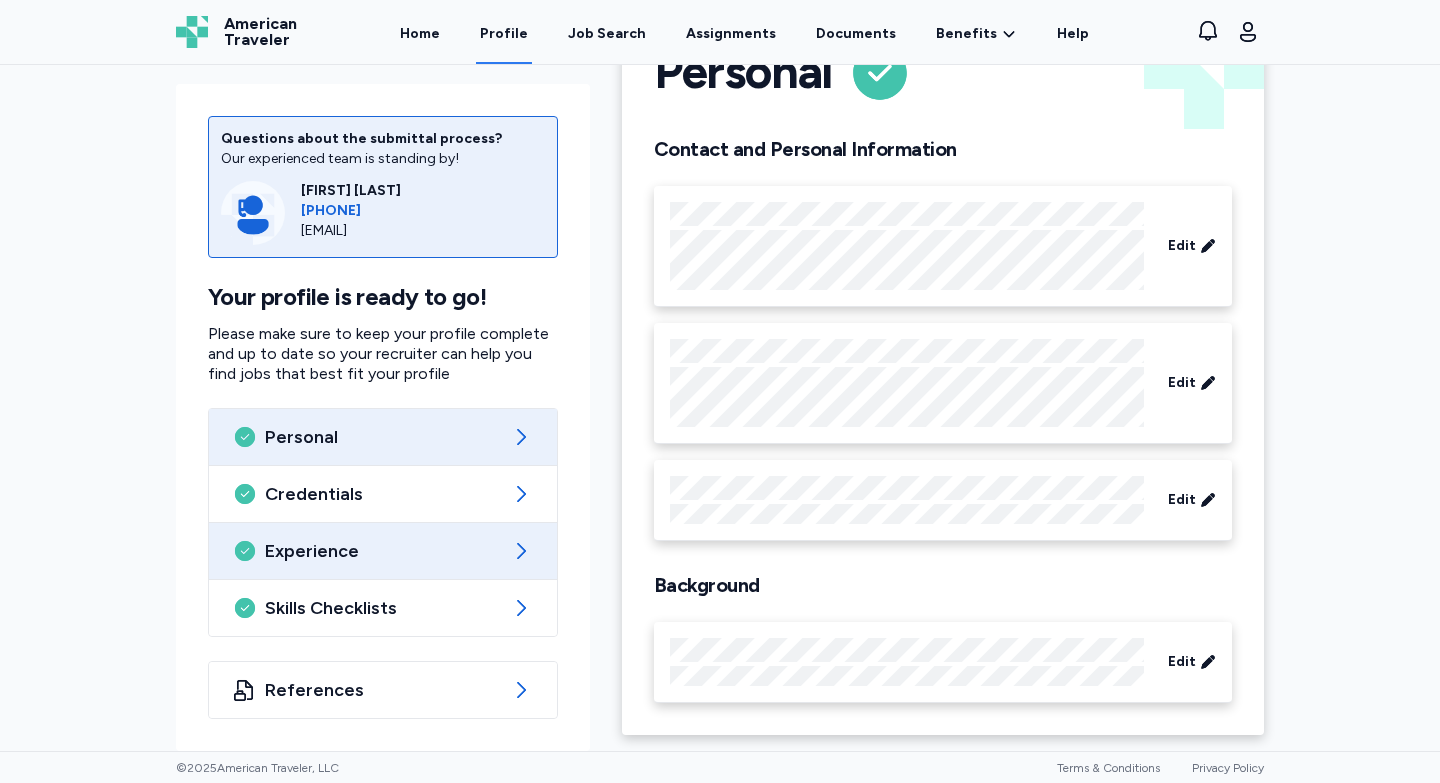 click 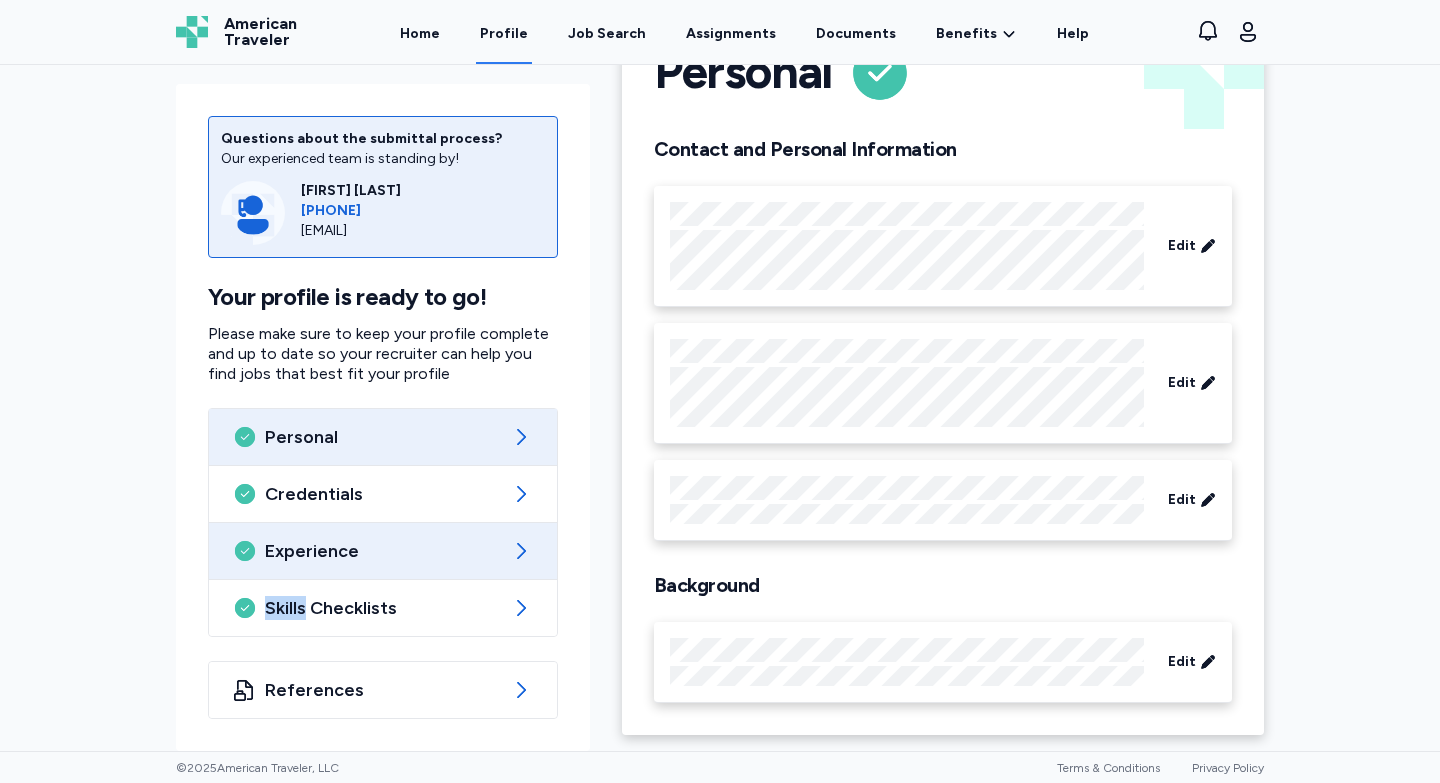 click 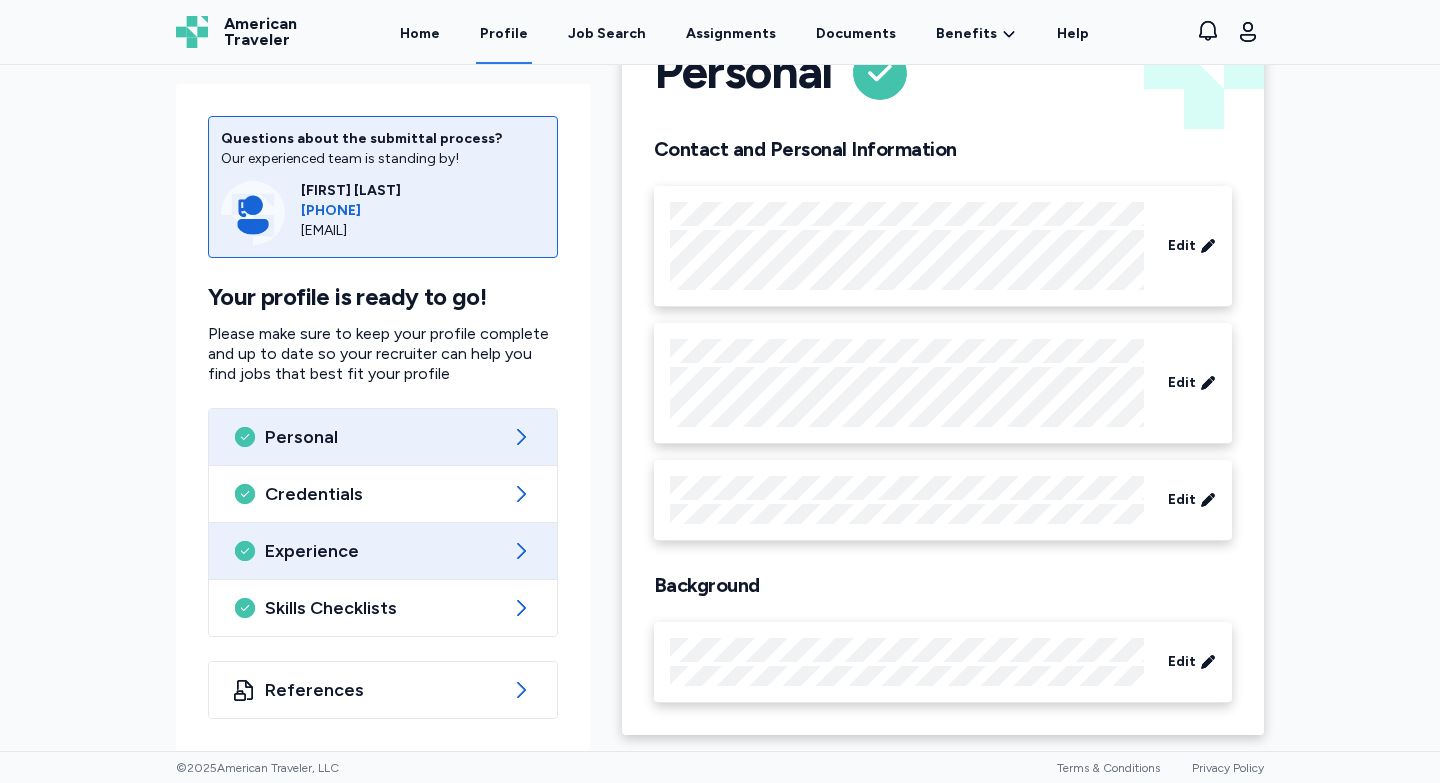 click on "Experience" at bounding box center [383, 551] 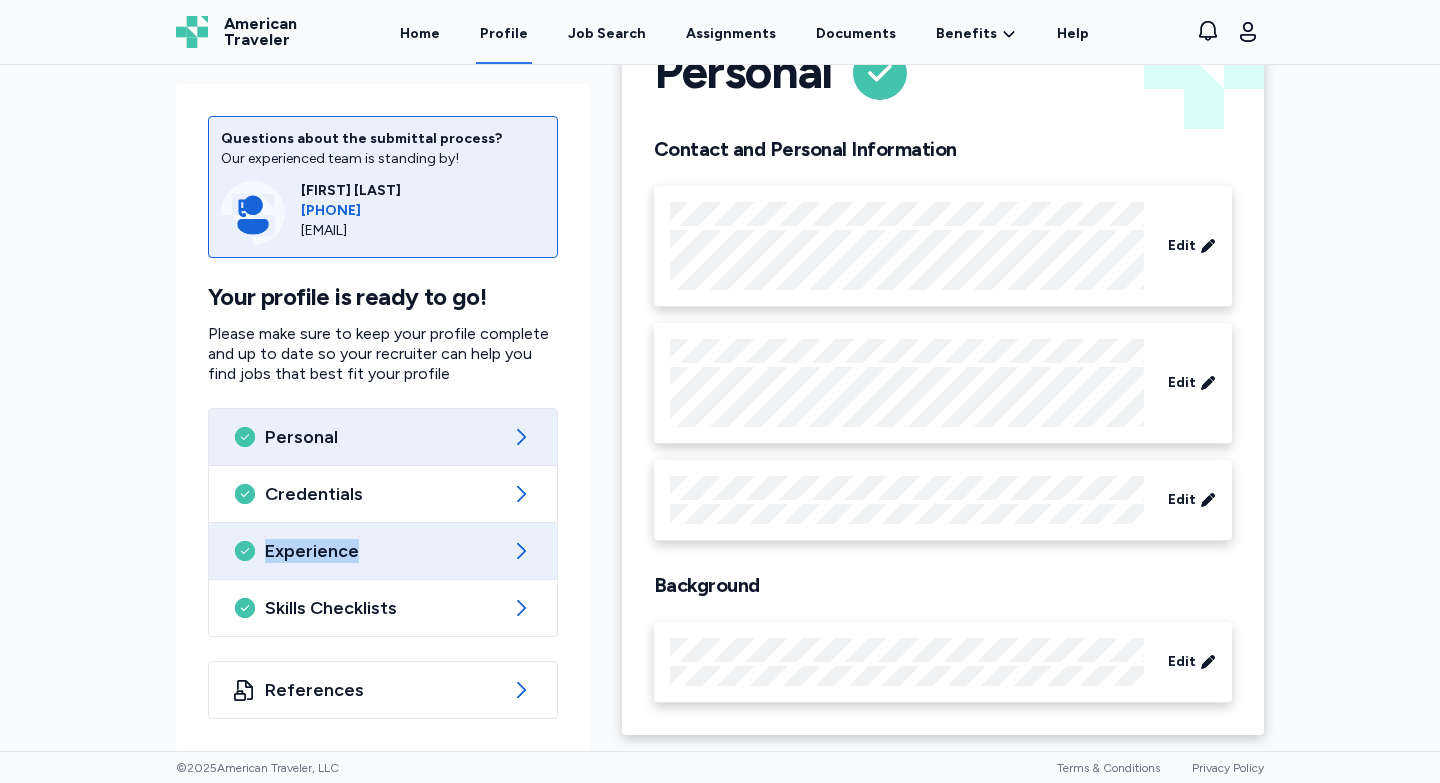 click on "Experience" at bounding box center (383, 551) 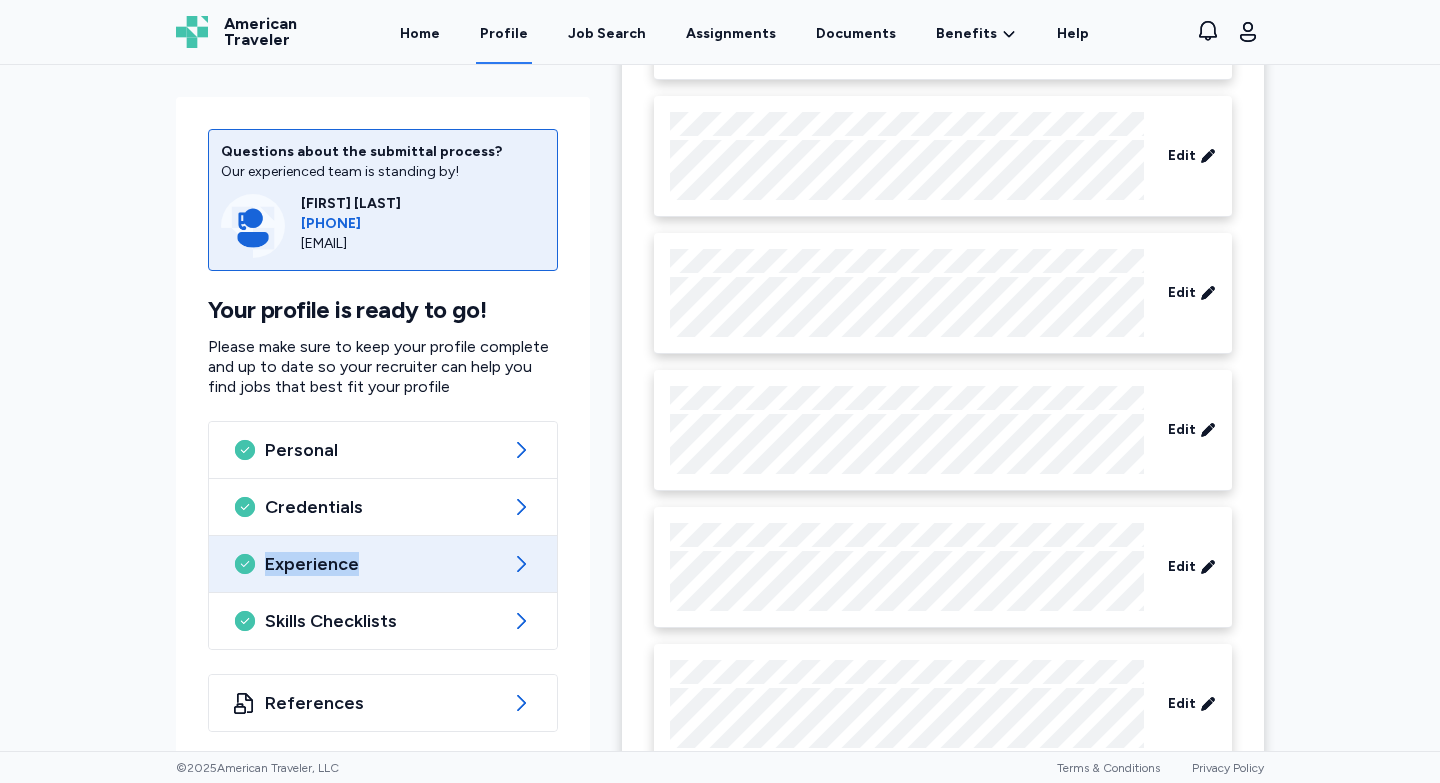 scroll, scrollTop: 754, scrollLeft: 0, axis: vertical 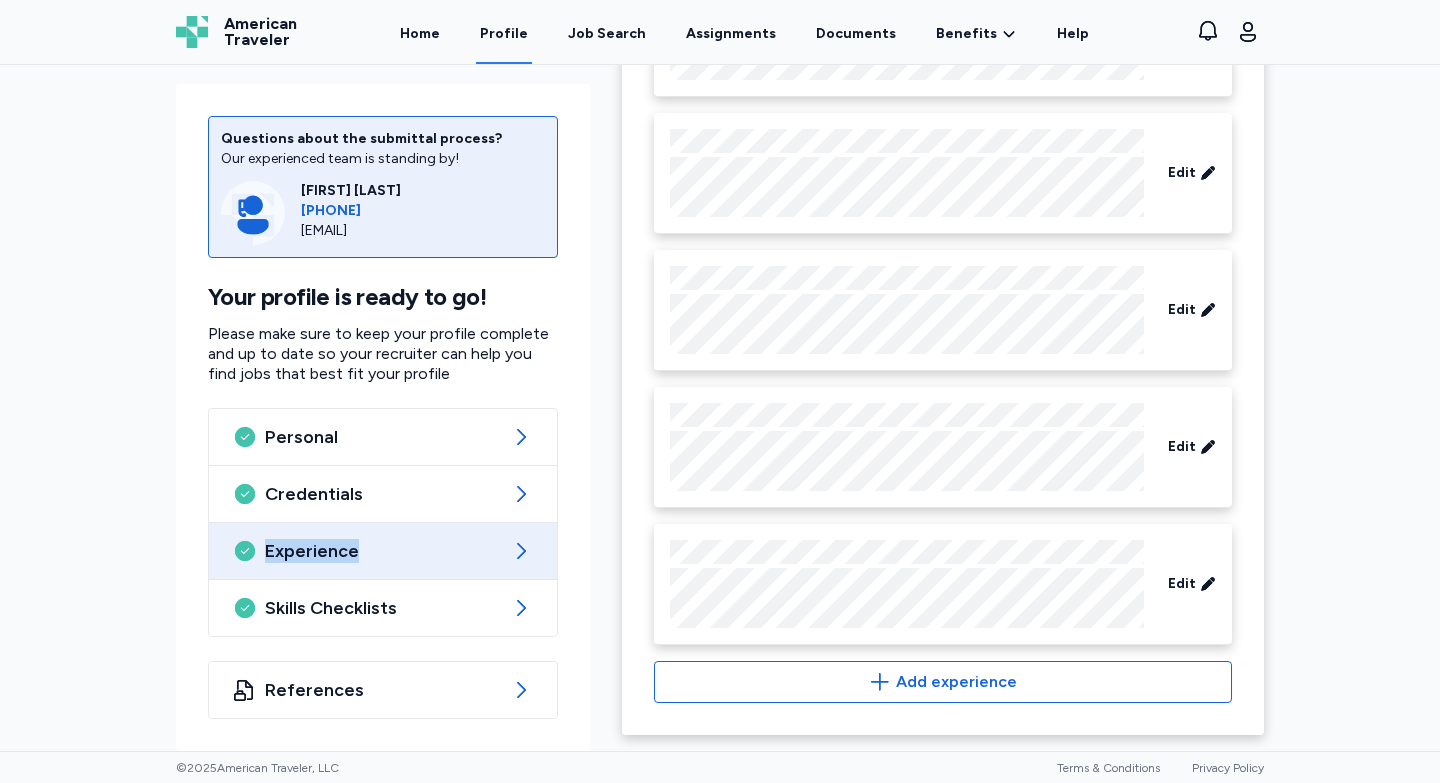 click on "Experience" at bounding box center (383, 551) 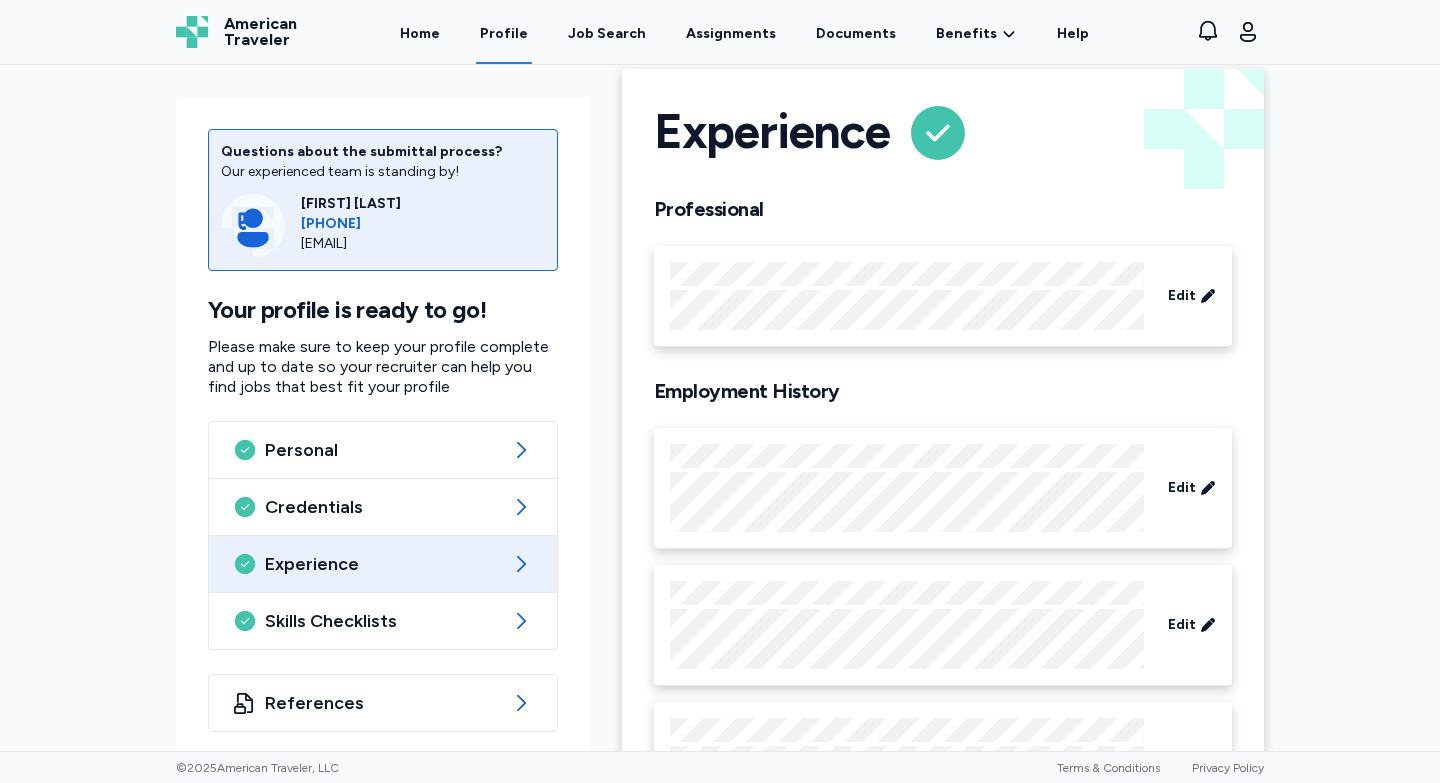 scroll, scrollTop: 0, scrollLeft: 0, axis: both 